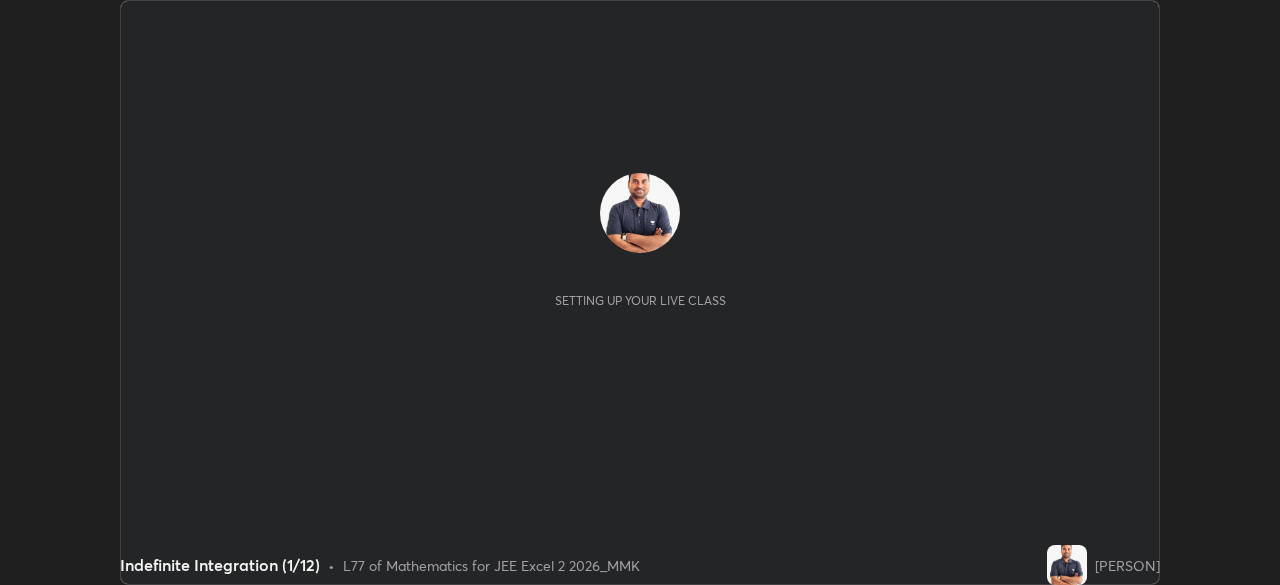 scroll, scrollTop: 0, scrollLeft: 0, axis: both 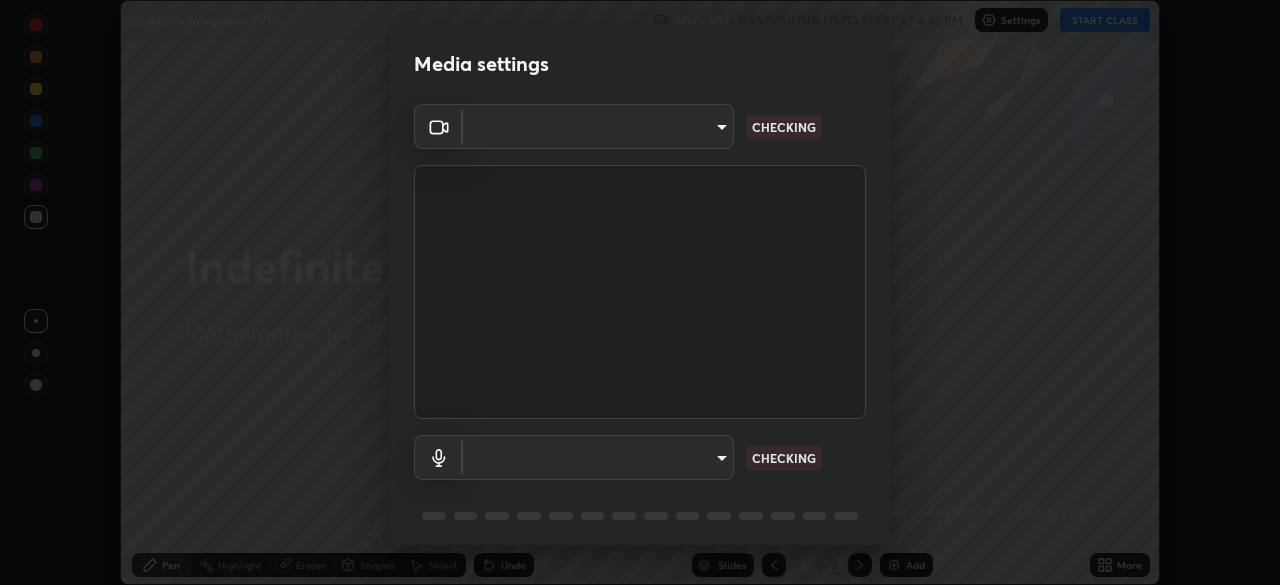 type on "2226f6d28742a26b6e0b51399fa030018956b8f43105e33b3be5017931f45398" 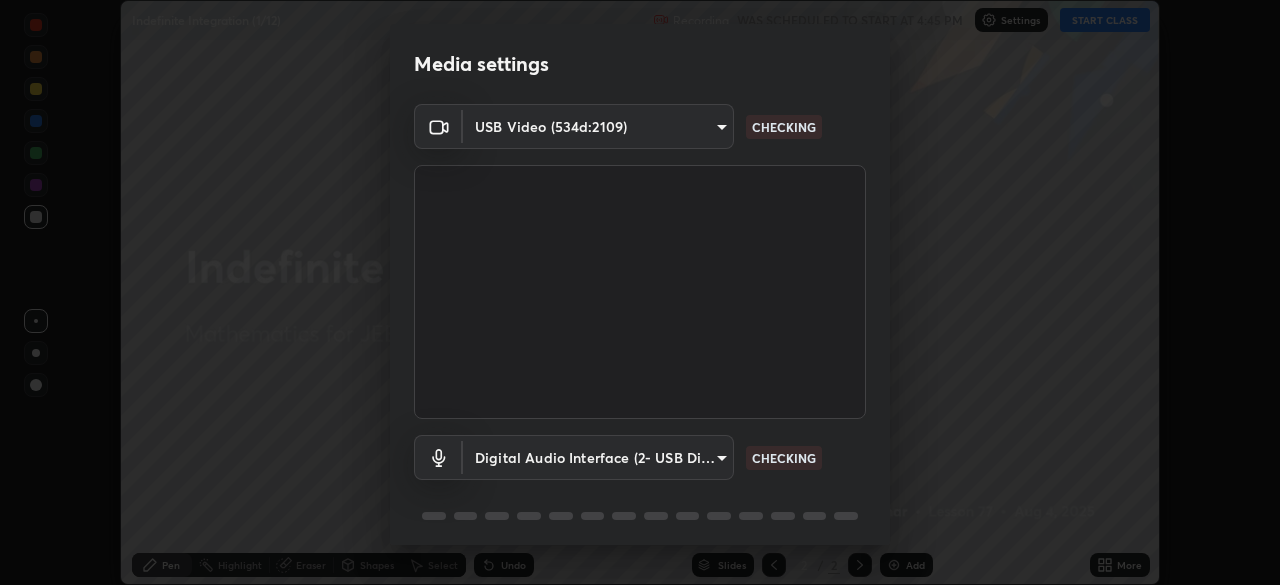 click on "Erase all Indefinite Integration (1/12) Recording WAS SCHEDULED TO START AT  4:45 PM Settings START CLASS Setting up your live class Indefinite Integration (1/12) • L77 of Mathematics for JEE Excel 2 2026_MMK [PERSON] Pen Highlight Eraser Shapes Select Undo Slides 2 / 2 Add More No doubts shared Encourage your learners to ask a doubt for better clarity Report an issue Reason for reporting Buffering Chat not working Audio - Video sync issue Educator video quality low ​ Attach an image Report Media settings USB Video (534d:2109) 2226f6d28742a26b6e0b51399fa030018956b8f43105e33b3be5017931f45398 CHECKING Digital Audio Interface (2- USB Digital Audio) 6c9452c46e7214b2a6b049f0e78502b1fa46202570d58f7024dca48bc82472fd CHECKING 1 / 5 Next" at bounding box center (640, 292) 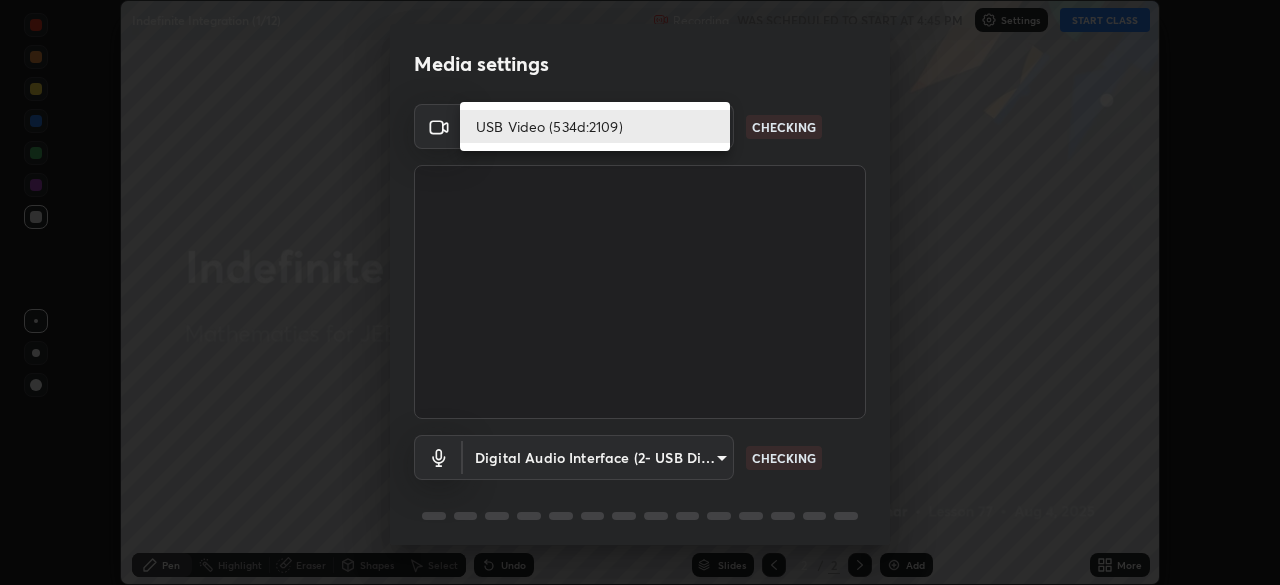 click on "USB Video (534d:2109)" at bounding box center (595, 126) 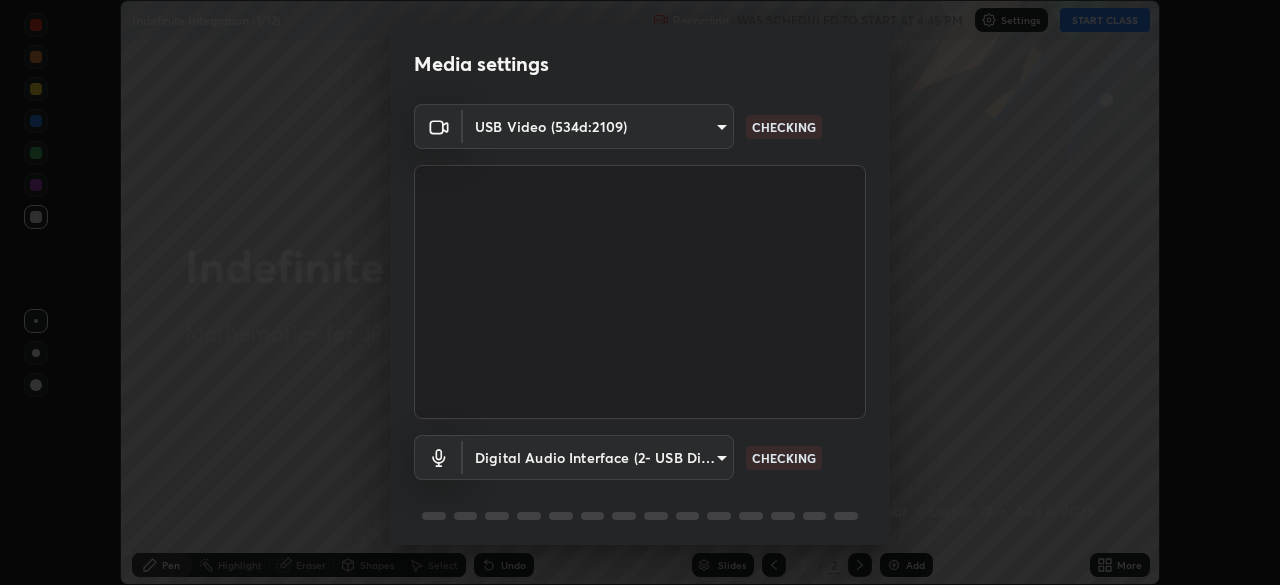 click on "Erase all Indefinite Integration (1/12) Recording WAS SCHEDULED TO START AT  4:45 PM Settings START CLASS Setting up your live class Indefinite Integration (1/12) • L77 of Mathematics for JEE Excel 2 2026_MMK [PERSON] Pen Highlight Eraser Shapes Select Undo Slides 2 / 2 Add More No doubts shared Encourage your learners to ask a doubt for better clarity Report an issue Reason for reporting Buffering Chat not working Audio - Video sync issue Educator video quality low ​ Attach an image Report Media settings USB Video (534d:2109) 2226f6d28742a26b6e0b51399fa030018956b8f43105e33b3be5017931f45398 CHECKING Digital Audio Interface (2- USB Digital Audio) 6c9452c46e7214b2a6b049f0e78502b1fa46202570d58f7024dca48bc82472fd CHECKING 1 / 5 Next" at bounding box center [640, 292] 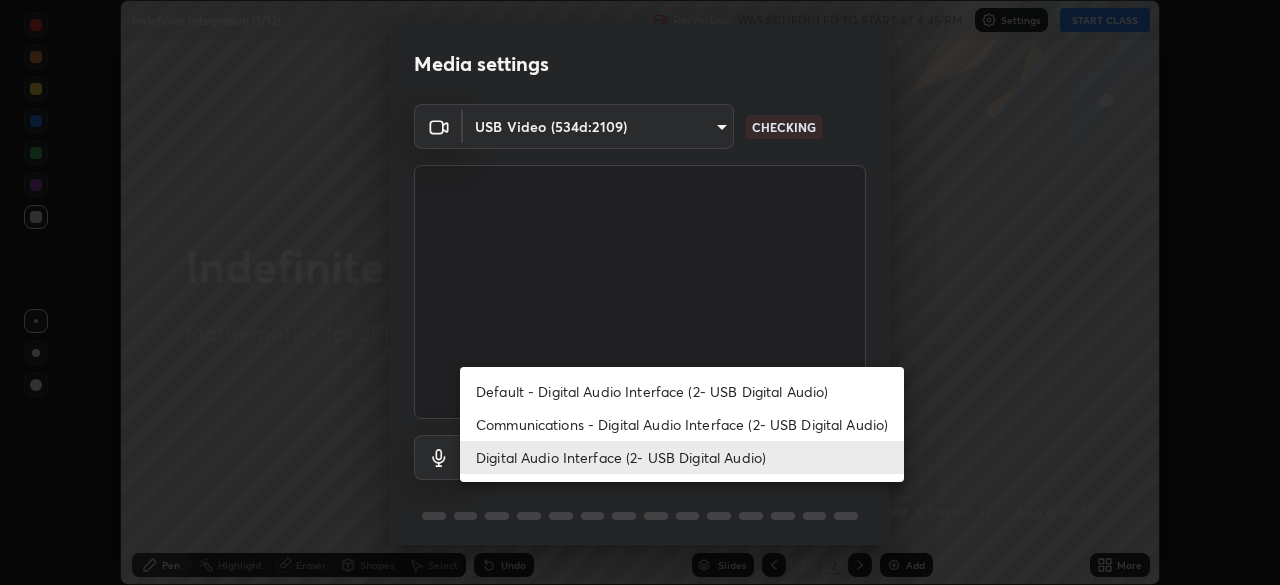 click on "Communications - Digital Audio Interface (2- USB Digital Audio)" at bounding box center [682, 424] 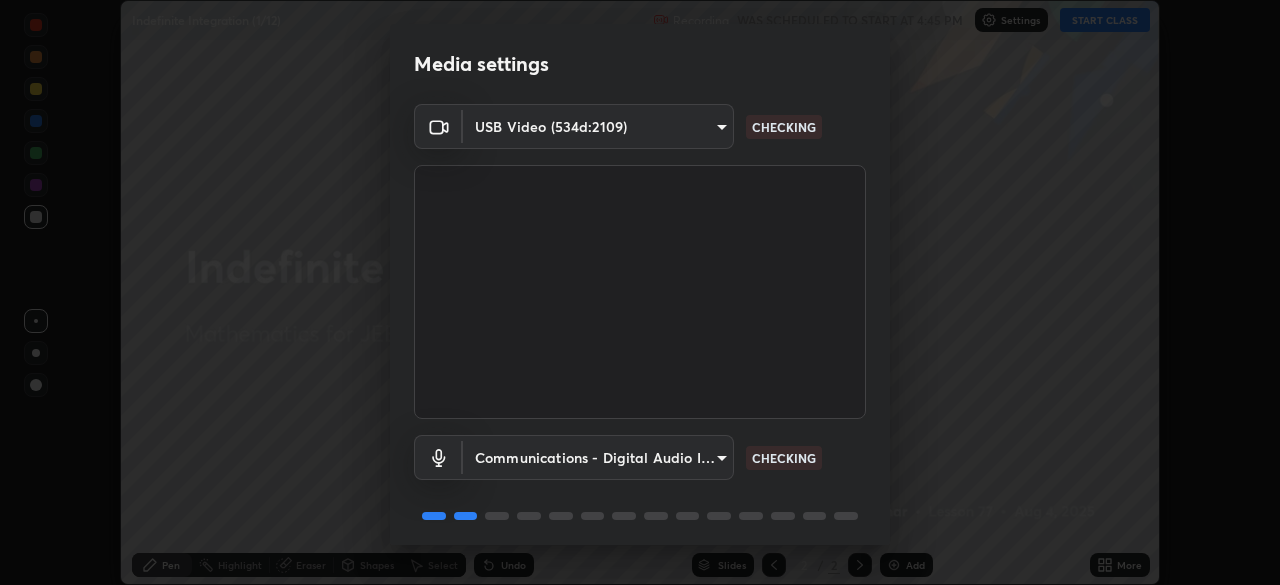 click on "Erase all Indefinite Integration (1/12) Recording WAS SCHEDULED TO START AT  4:45 PM Settings START CLASS Setting up your live class Indefinite Integration (1/12) • L77 of Mathematics for JEE Excel 2 2026_MMK [PERSON] Pen Highlight Eraser Shapes Select Undo Slides 2 / 2 Add More No doubts shared Encourage your learners to ask a doubt for better clarity Report an issue Reason for reporting Buffering Chat not working Audio - Video sync issue Educator video quality low ​ Attach an image Report Media settings USB Video (534d:2109) 2226f6d28742a26b6e0b51399fa030018956b8f43105e33b3be5017931f45398 CHECKING Communications - Digital Audio Interface (2- USB Digital Audio) communications CHECKING 1 / 5 Next" at bounding box center [640, 292] 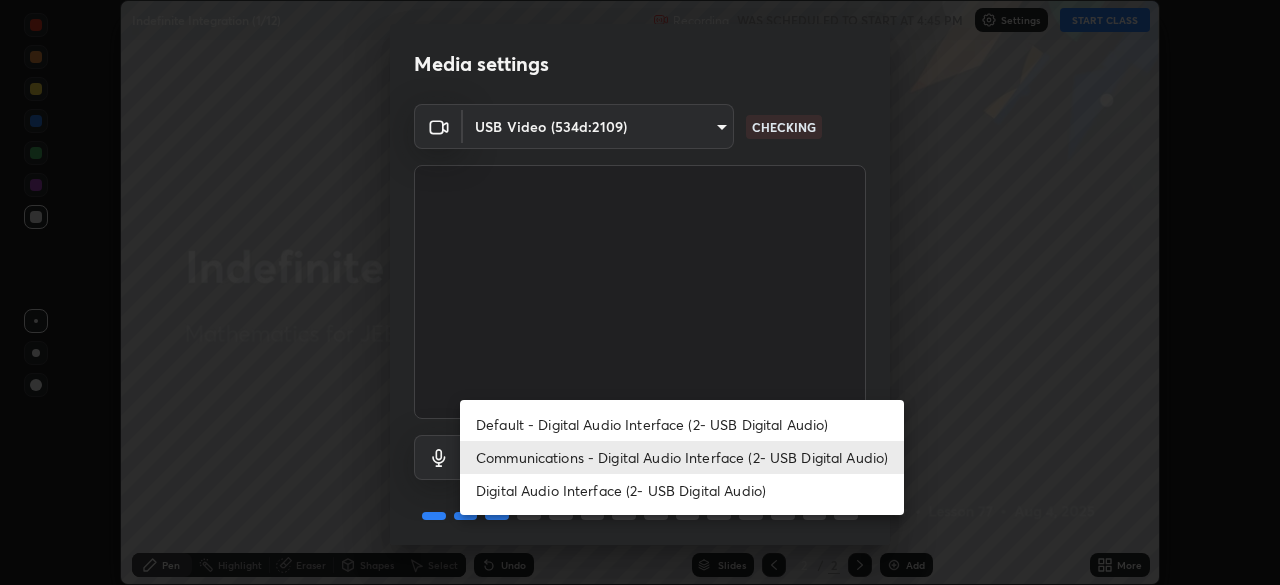 click on "Digital Audio Interface (2- USB Digital Audio)" at bounding box center [682, 490] 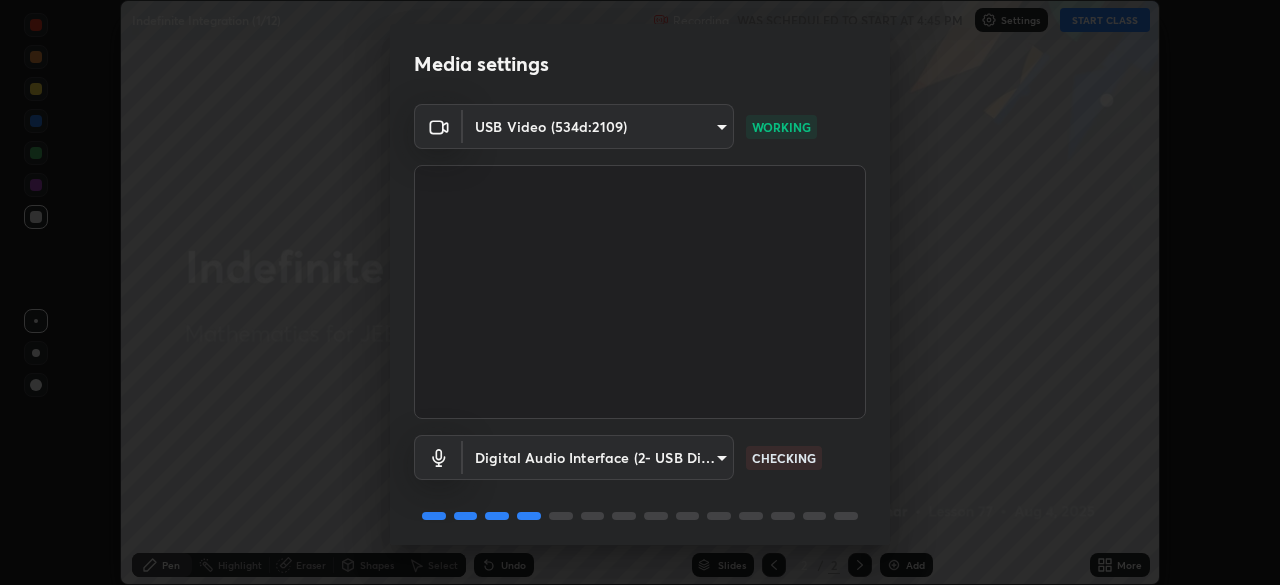 scroll, scrollTop: 71, scrollLeft: 0, axis: vertical 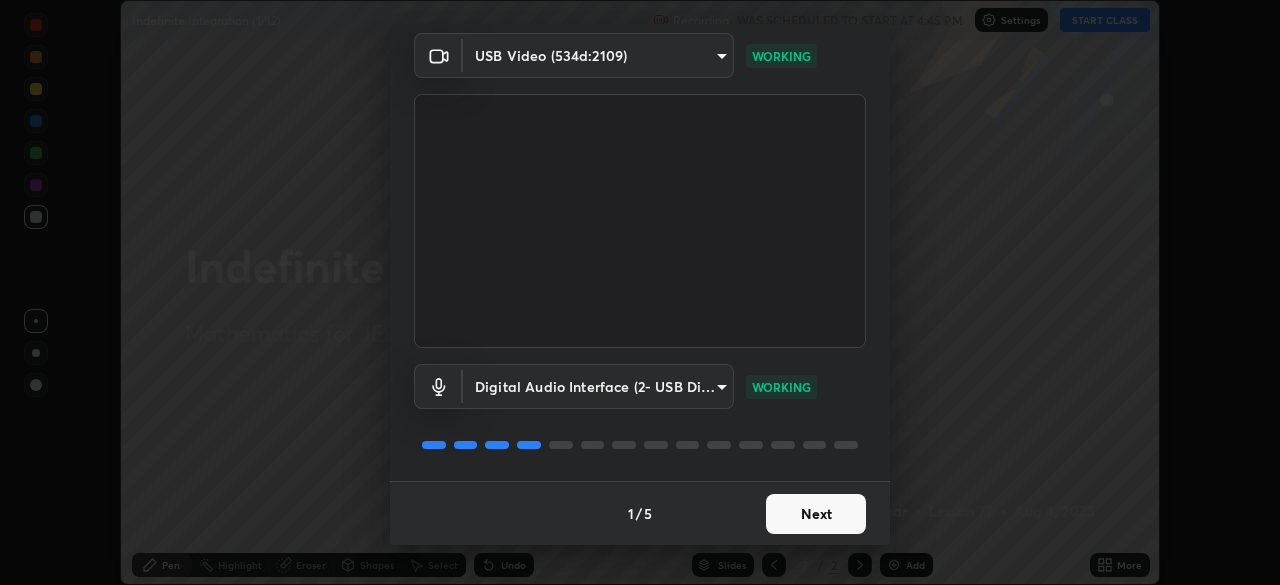 click on "Next" at bounding box center [816, 514] 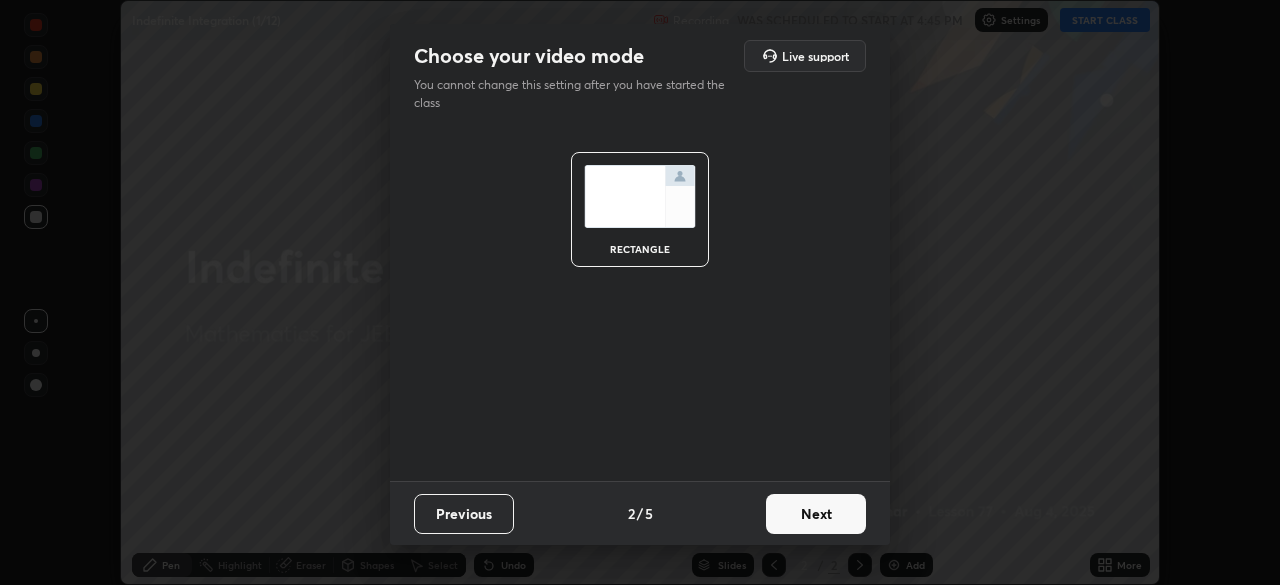 click on "Next" at bounding box center (816, 514) 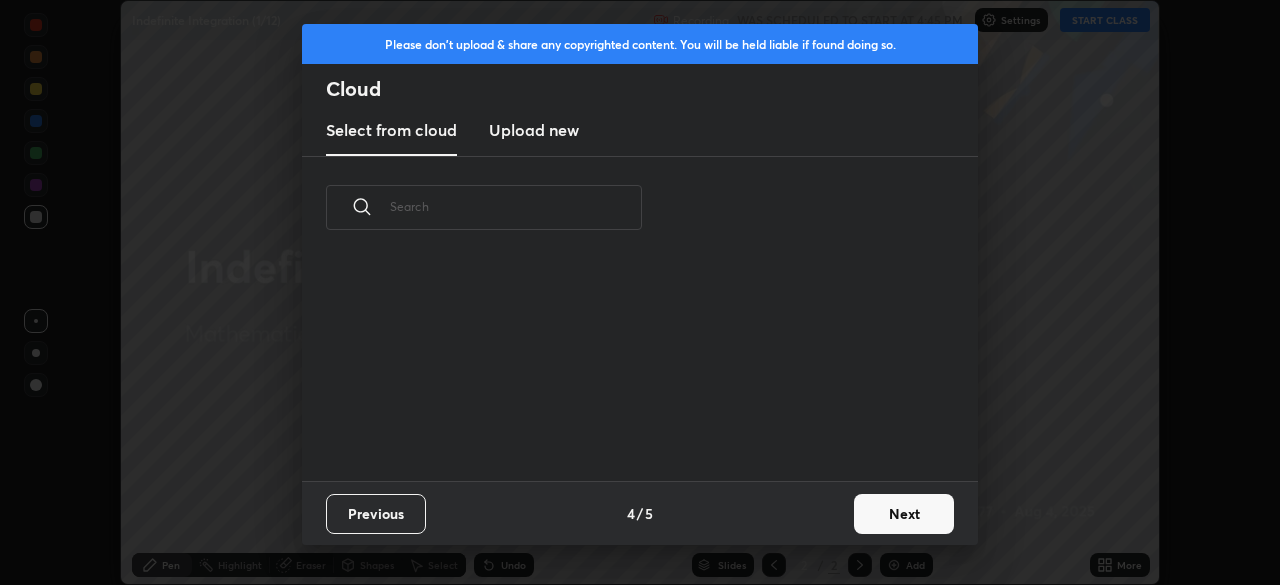 click on "Previous 4 / 5 Next" at bounding box center [640, 513] 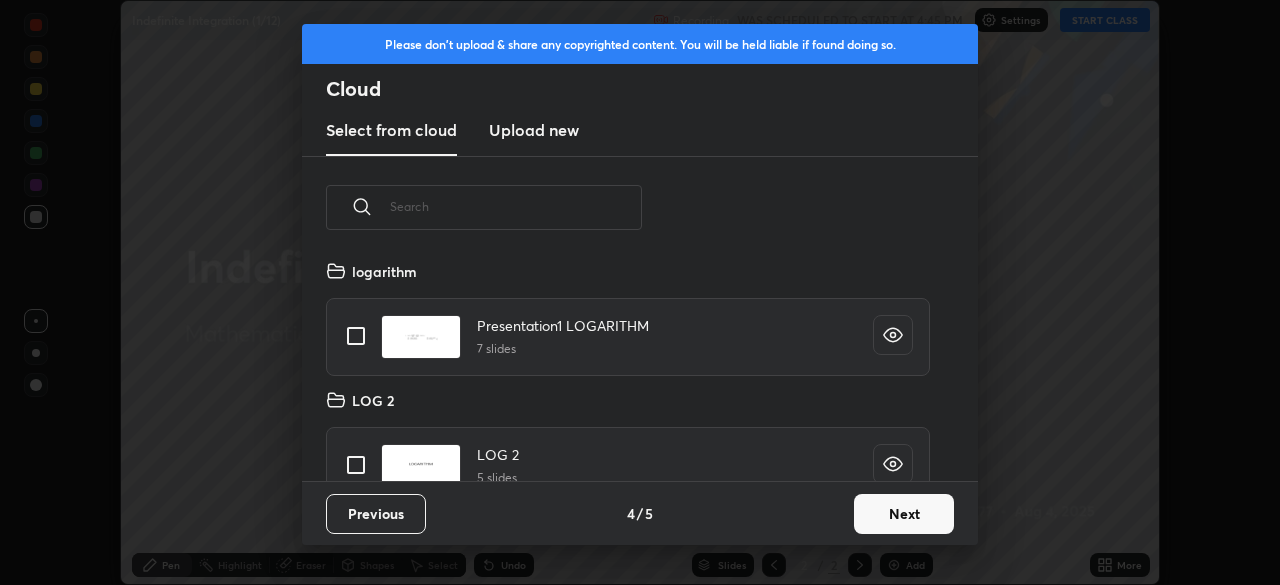 click on "Next" at bounding box center [904, 514] 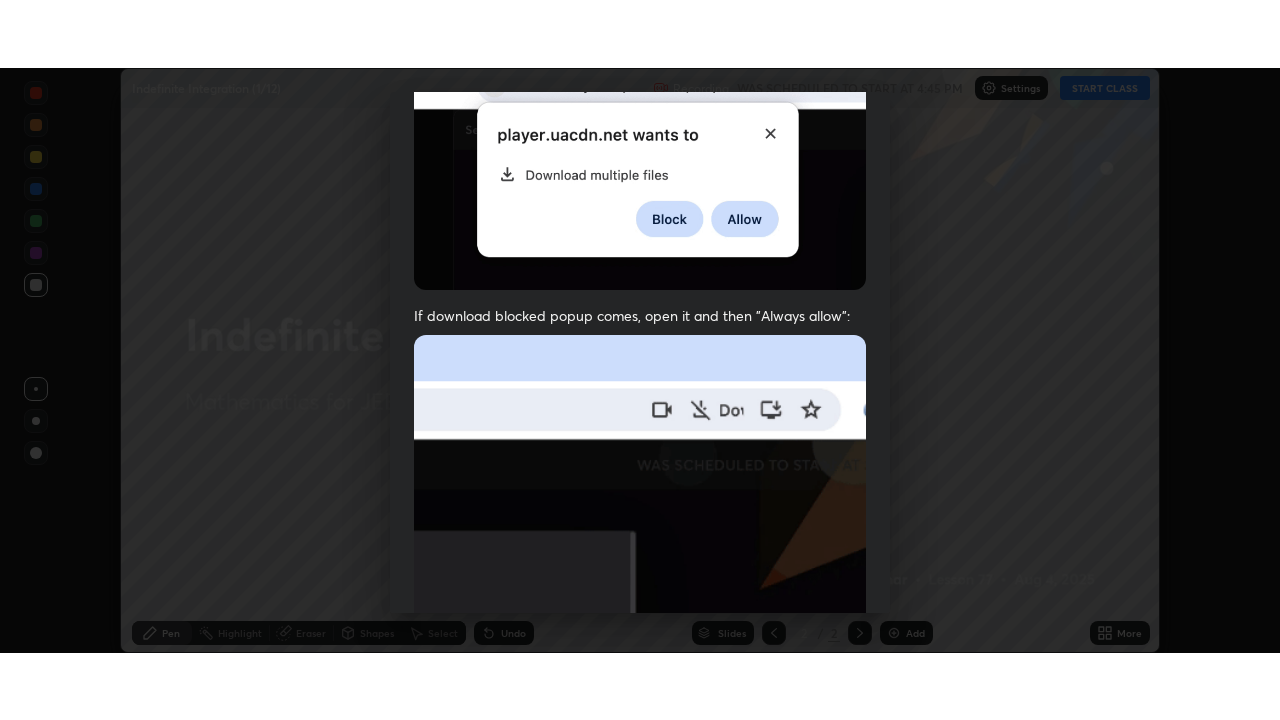 scroll, scrollTop: 479, scrollLeft: 0, axis: vertical 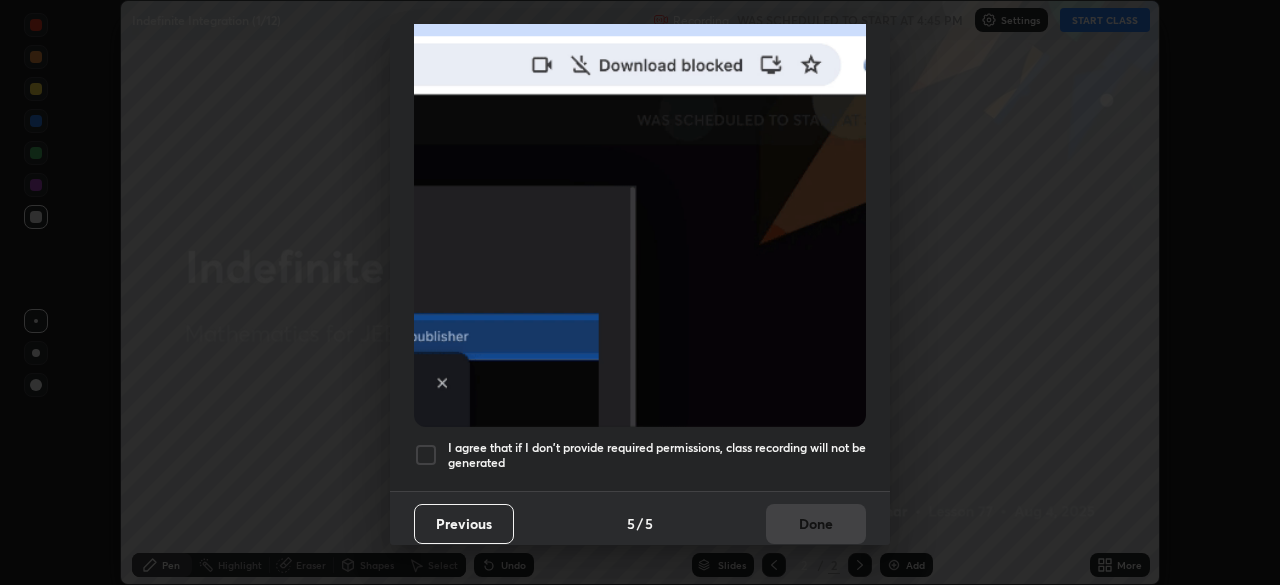 click at bounding box center [426, 455] 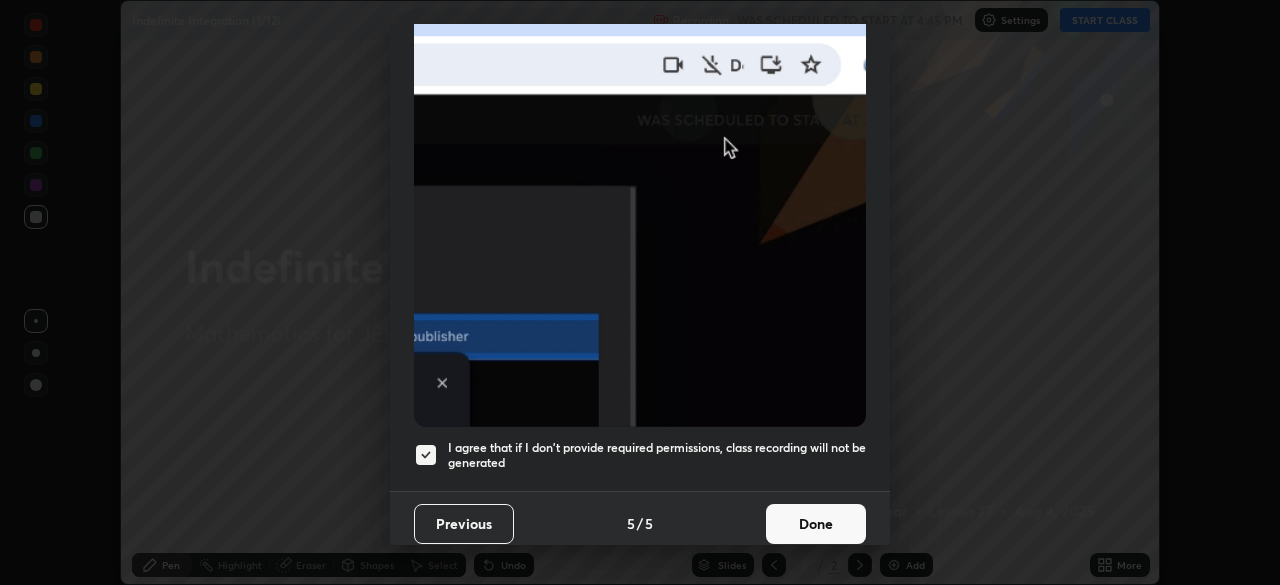 click on "Done" at bounding box center (816, 524) 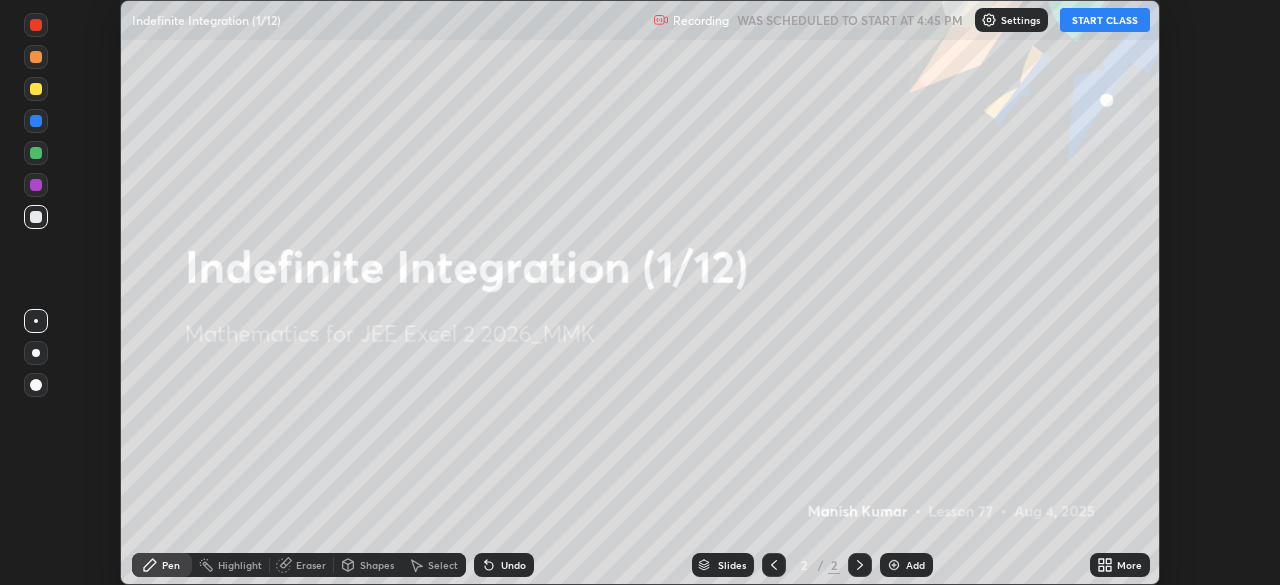 click on "START CLASS" at bounding box center (1105, 20) 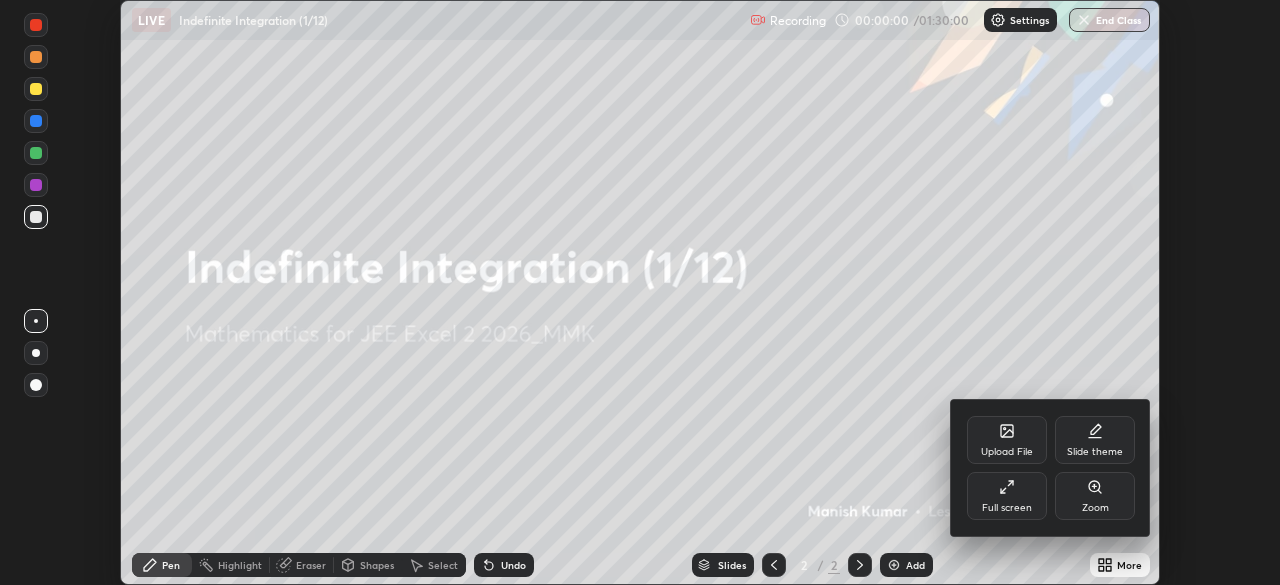 click on "Full screen" at bounding box center [1007, 508] 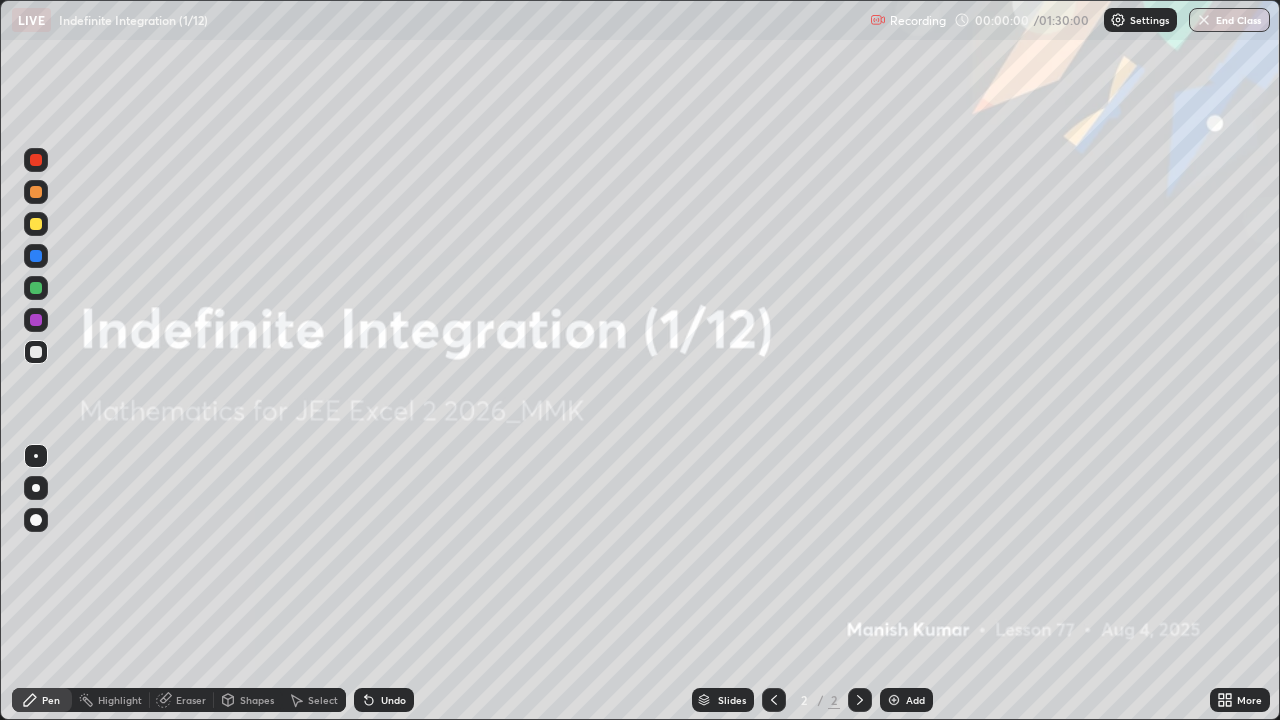 scroll, scrollTop: 99280, scrollLeft: 98720, axis: both 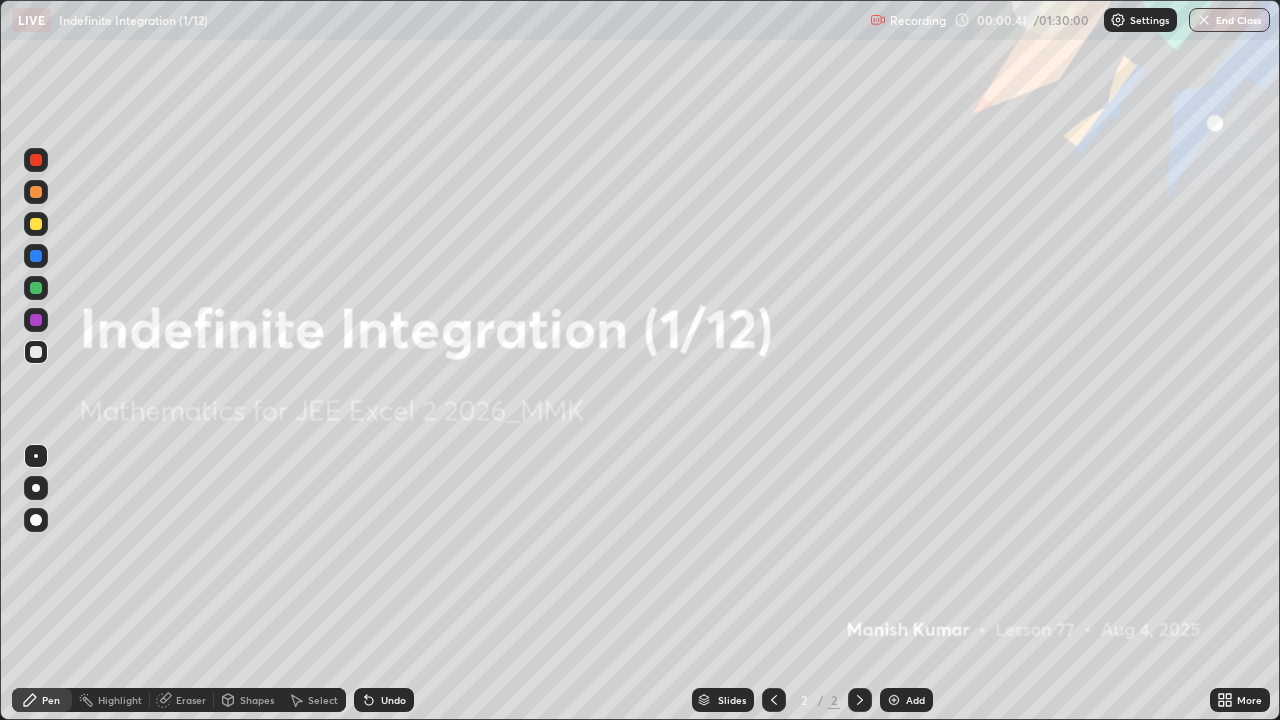 click on "Add" at bounding box center [915, 700] 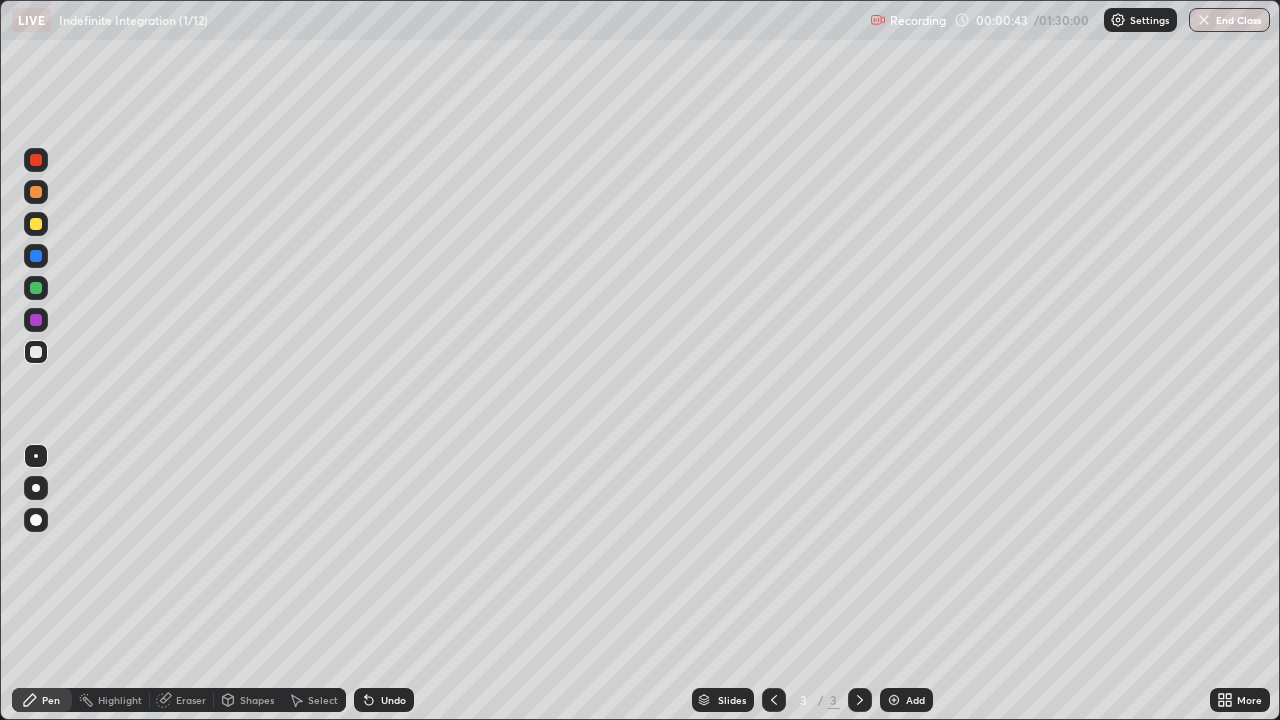 click at bounding box center (36, 224) 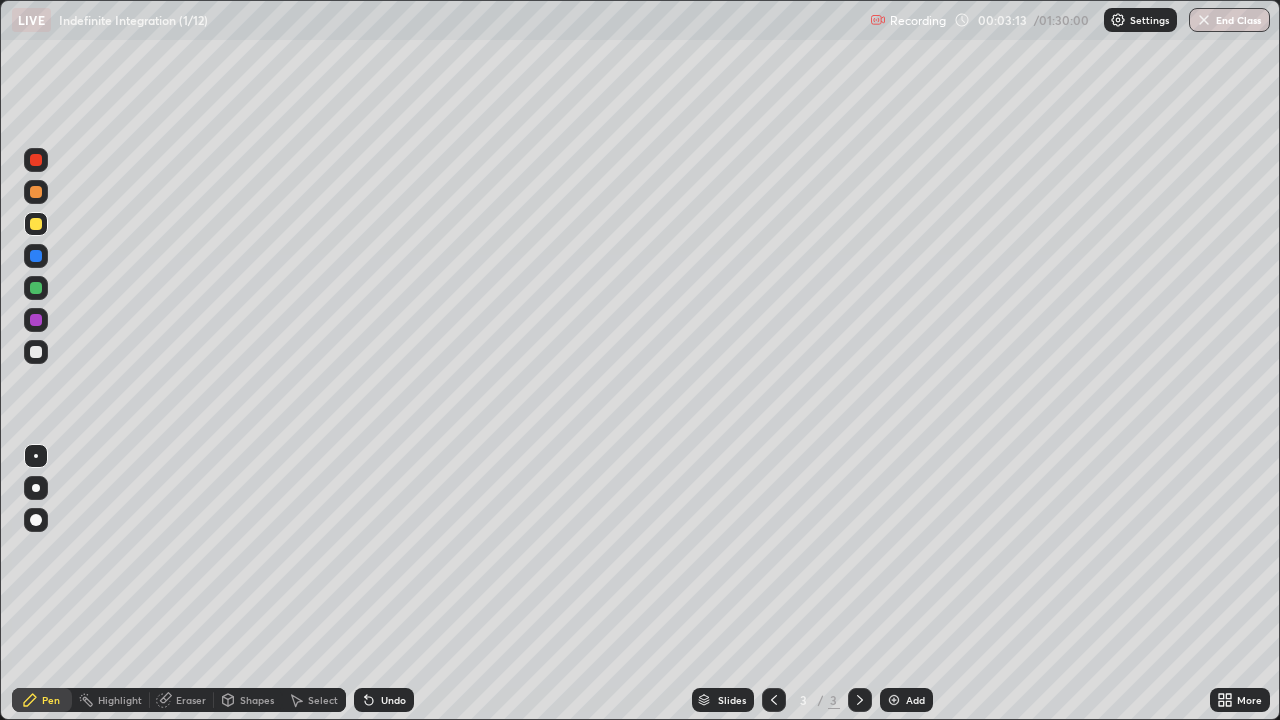 click on "Add" at bounding box center (915, 700) 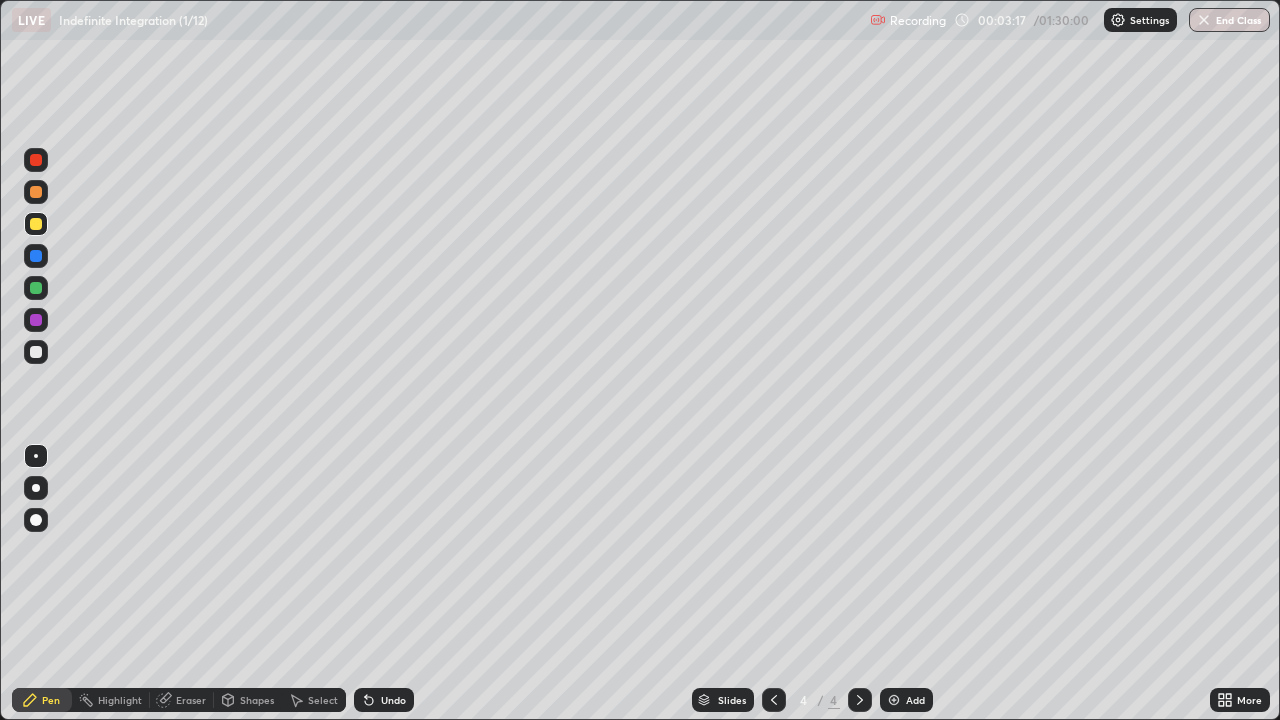 click at bounding box center [36, 288] 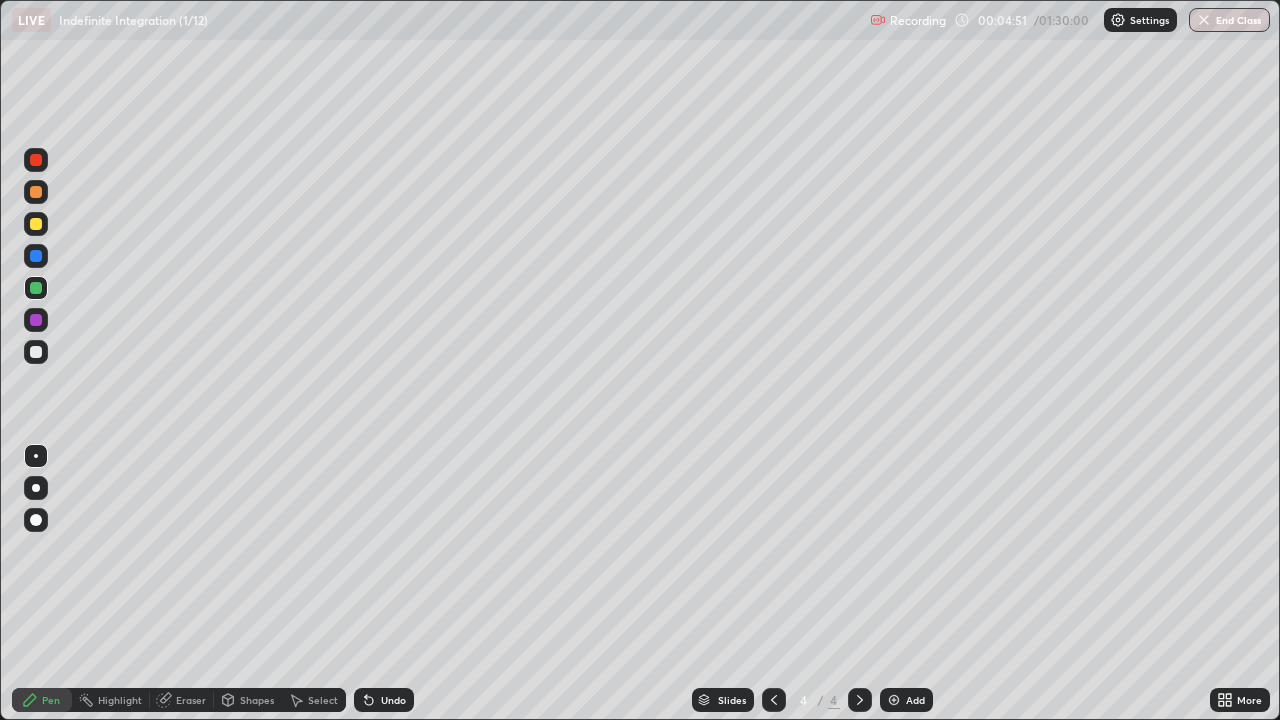 click on "Add" at bounding box center [906, 700] 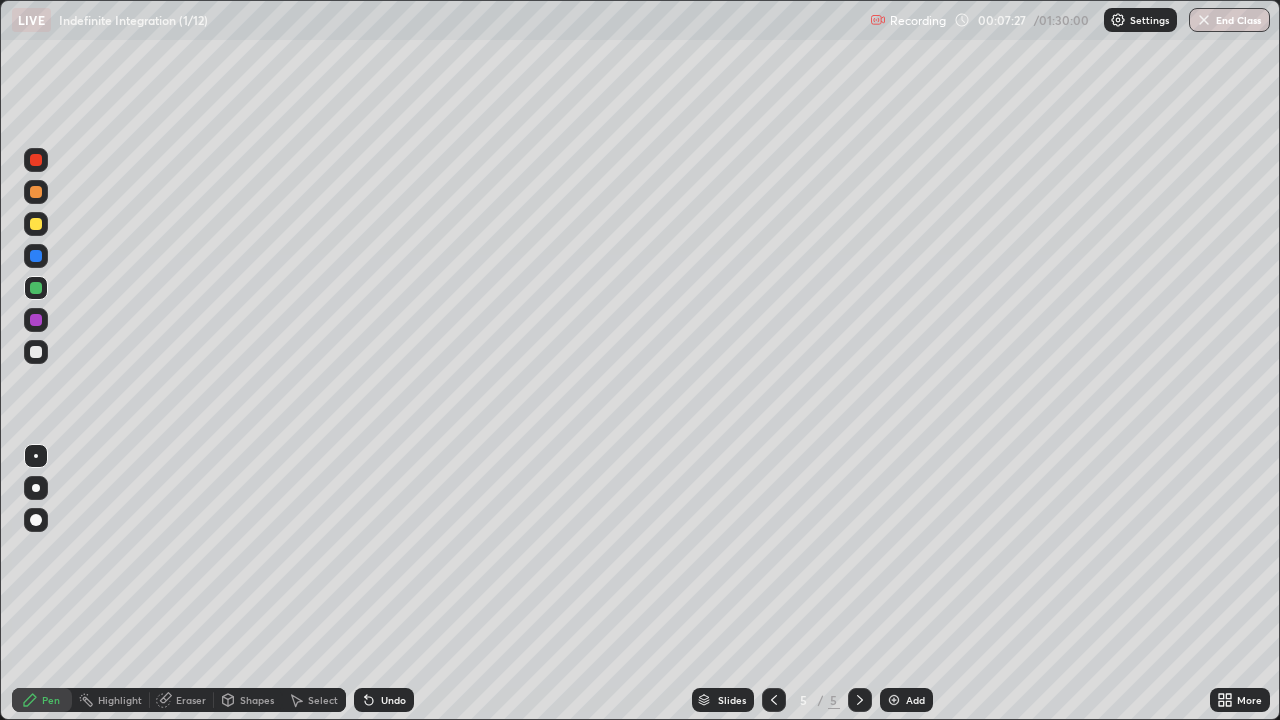 click at bounding box center (36, 224) 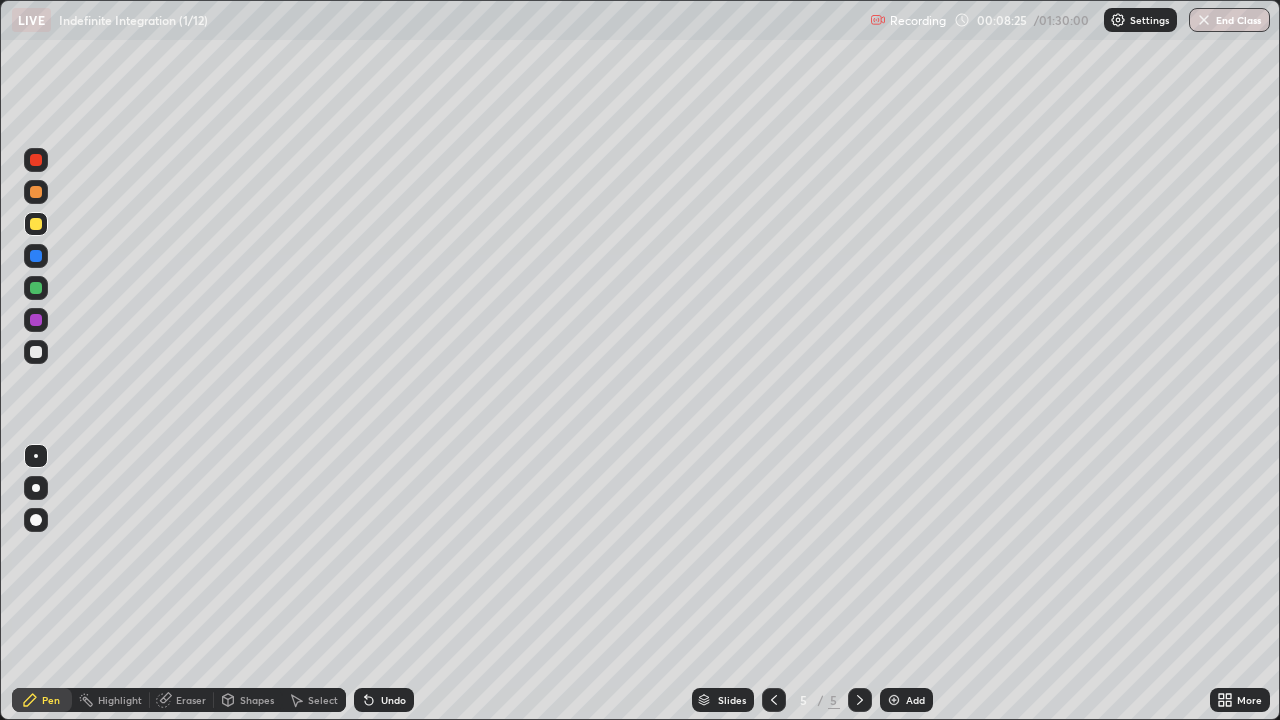 click on "Eraser" at bounding box center (182, 700) 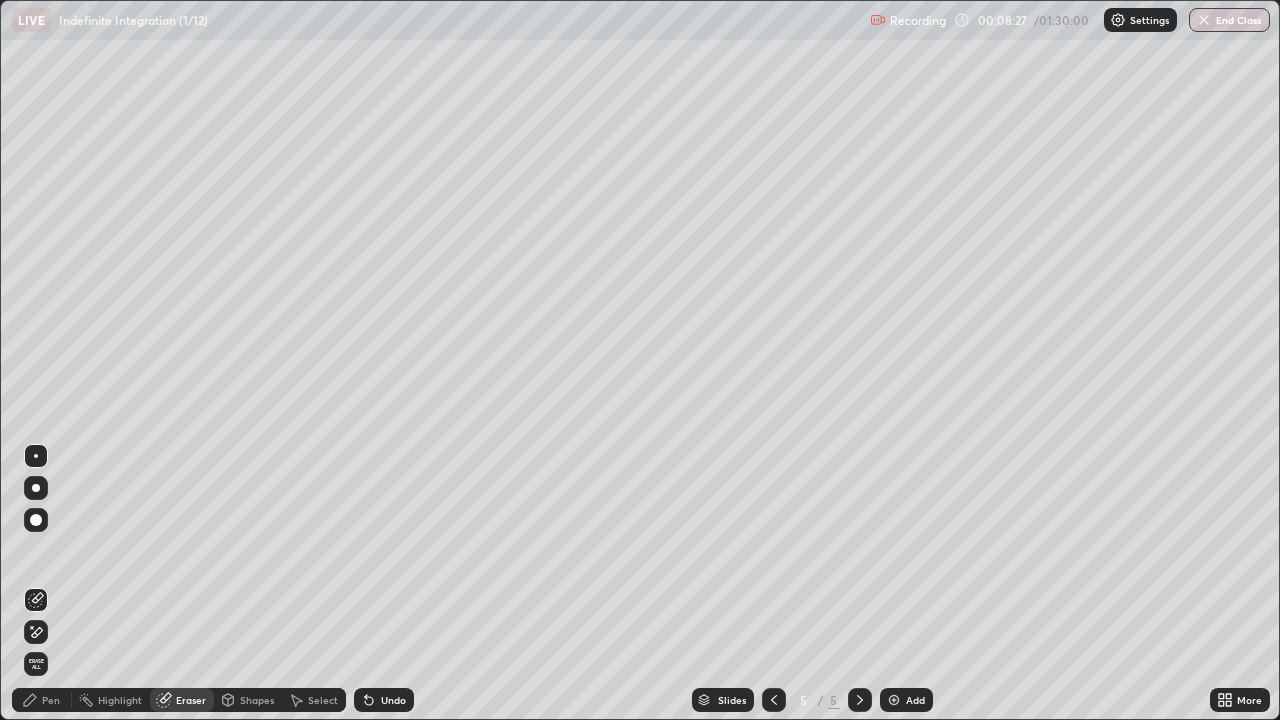 click on "Pen" at bounding box center (42, 700) 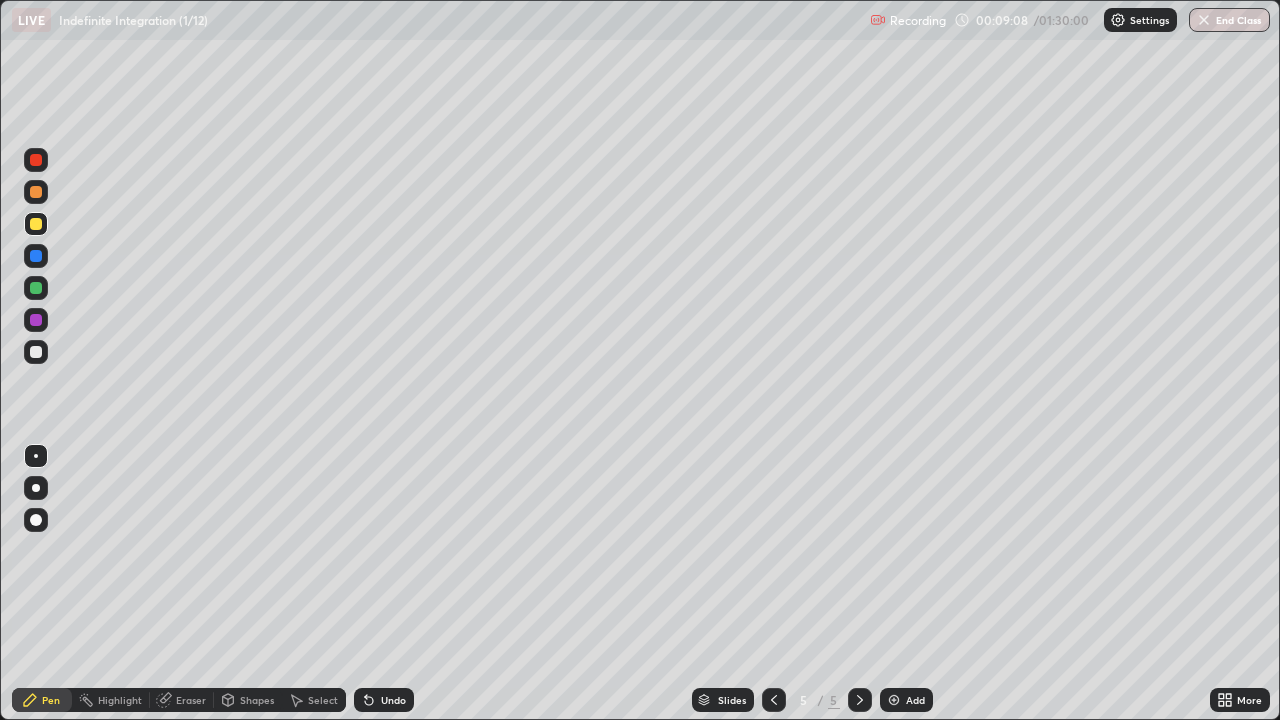 click on "Eraser" at bounding box center [191, 700] 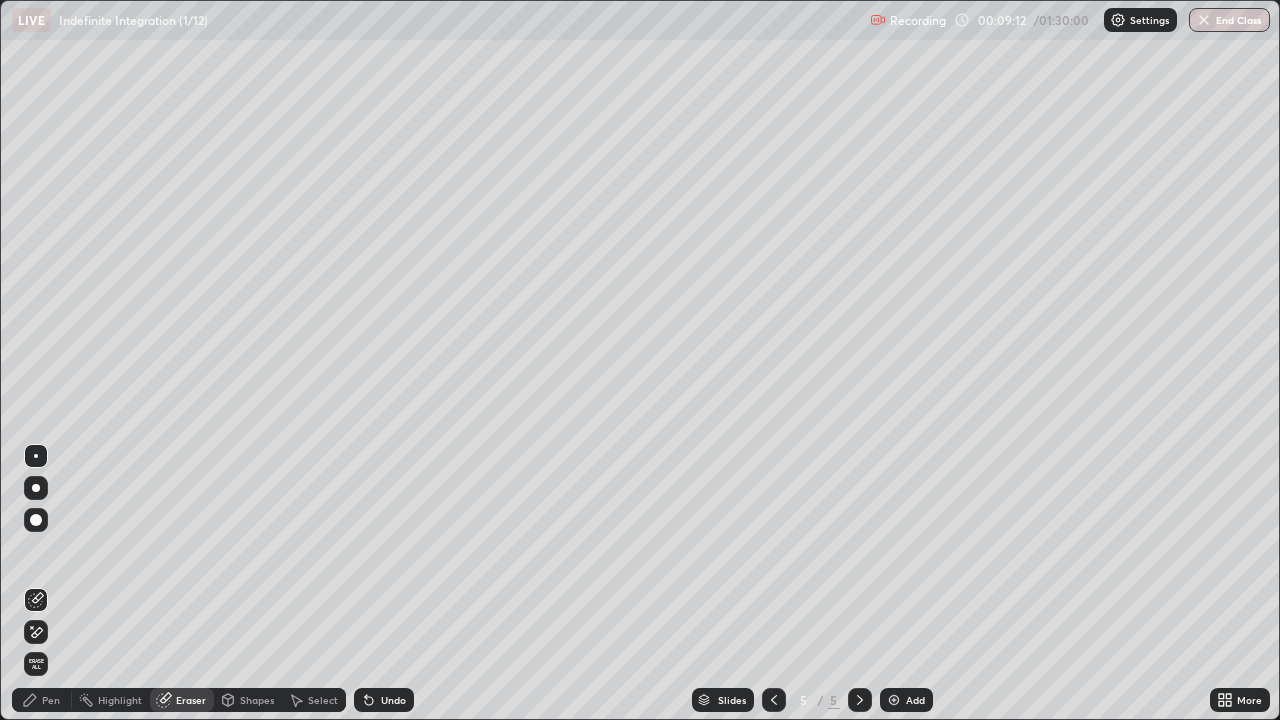 click on "Pen" at bounding box center (51, 700) 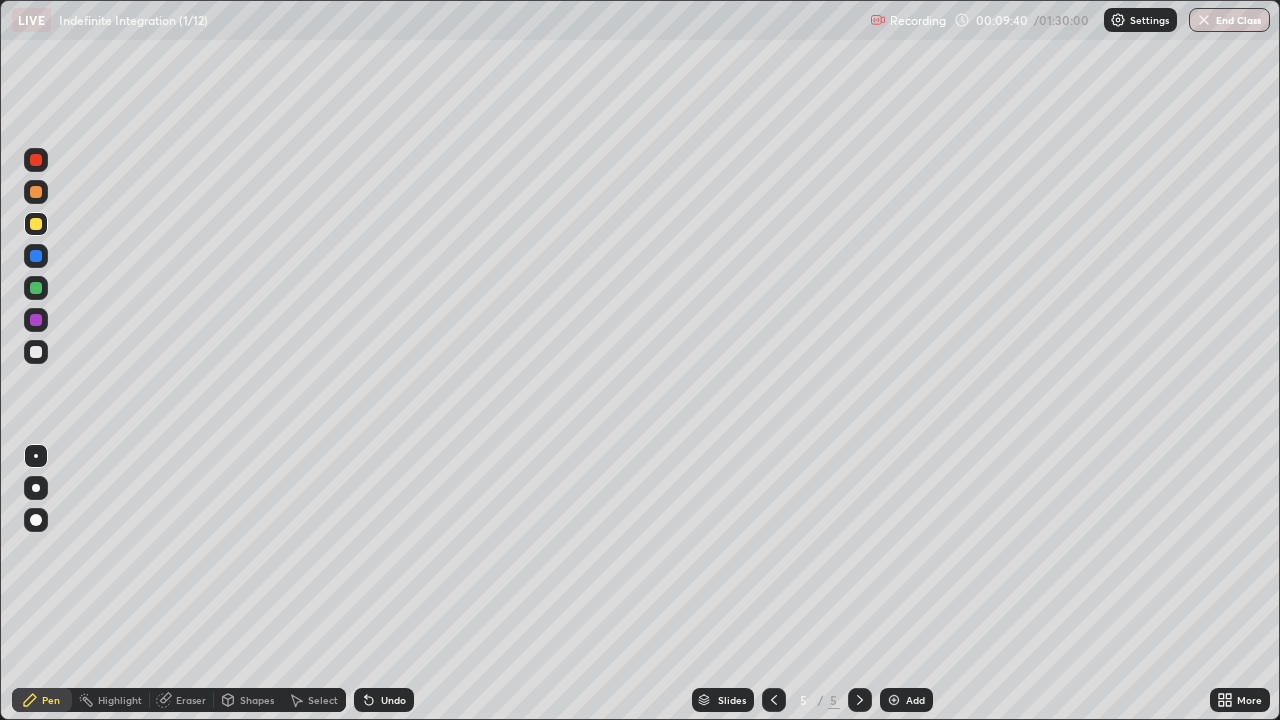 click at bounding box center (894, 700) 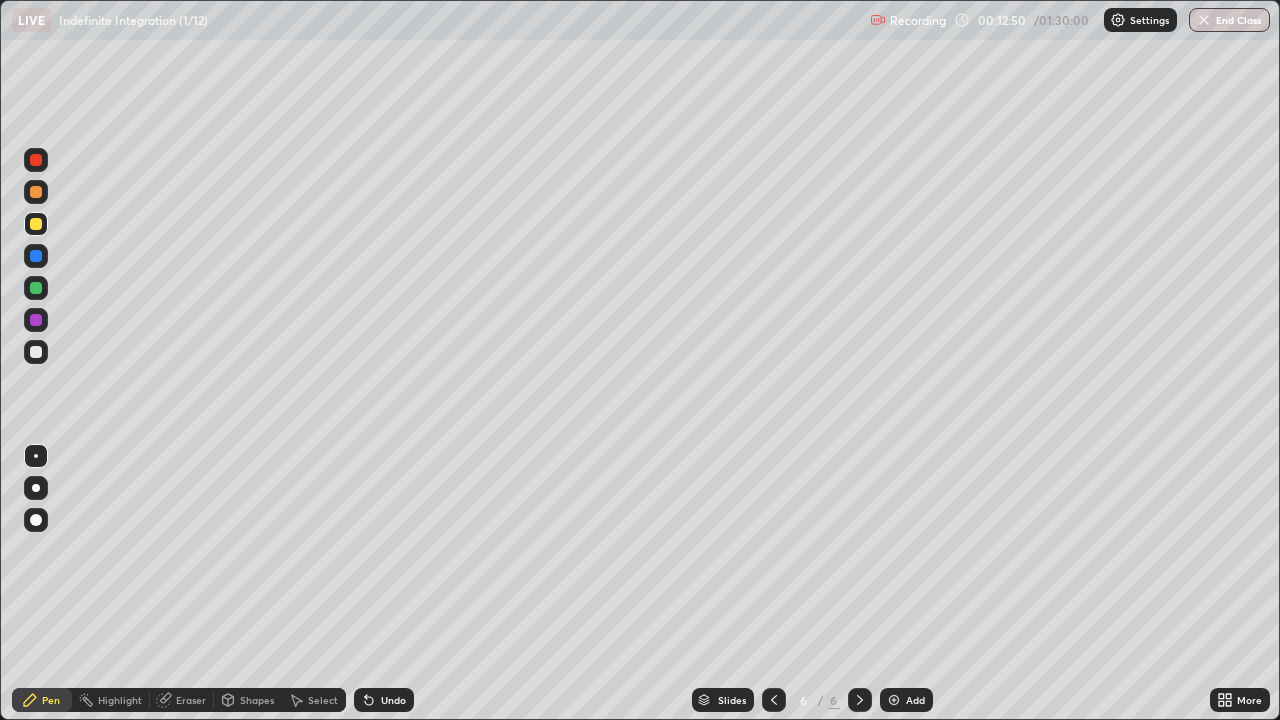 click on "Add" at bounding box center [906, 700] 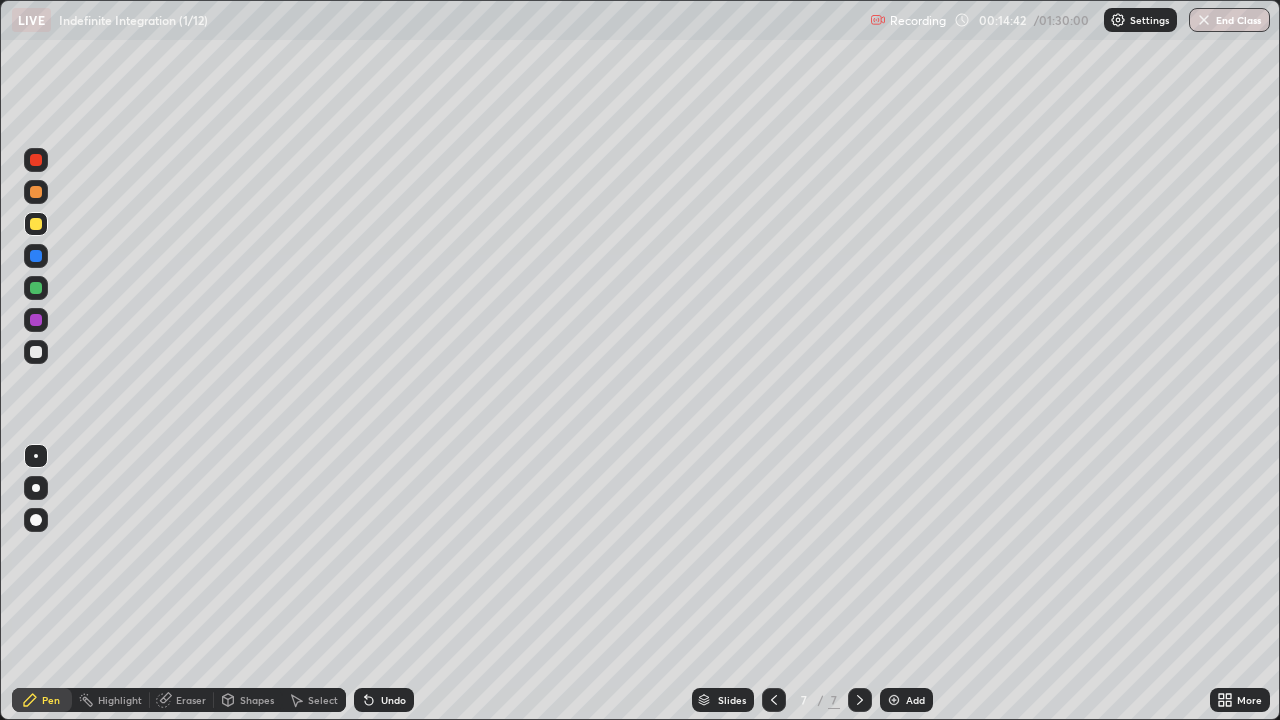 click at bounding box center (894, 700) 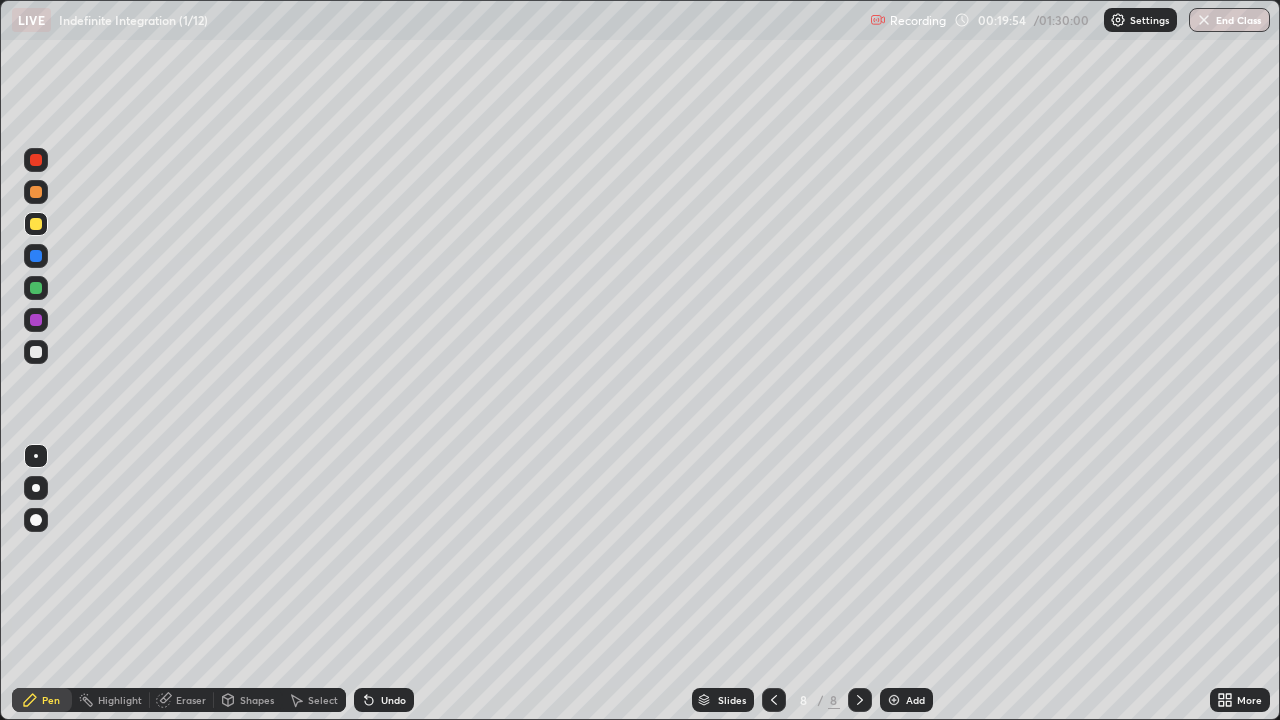 click at bounding box center [36, 320] 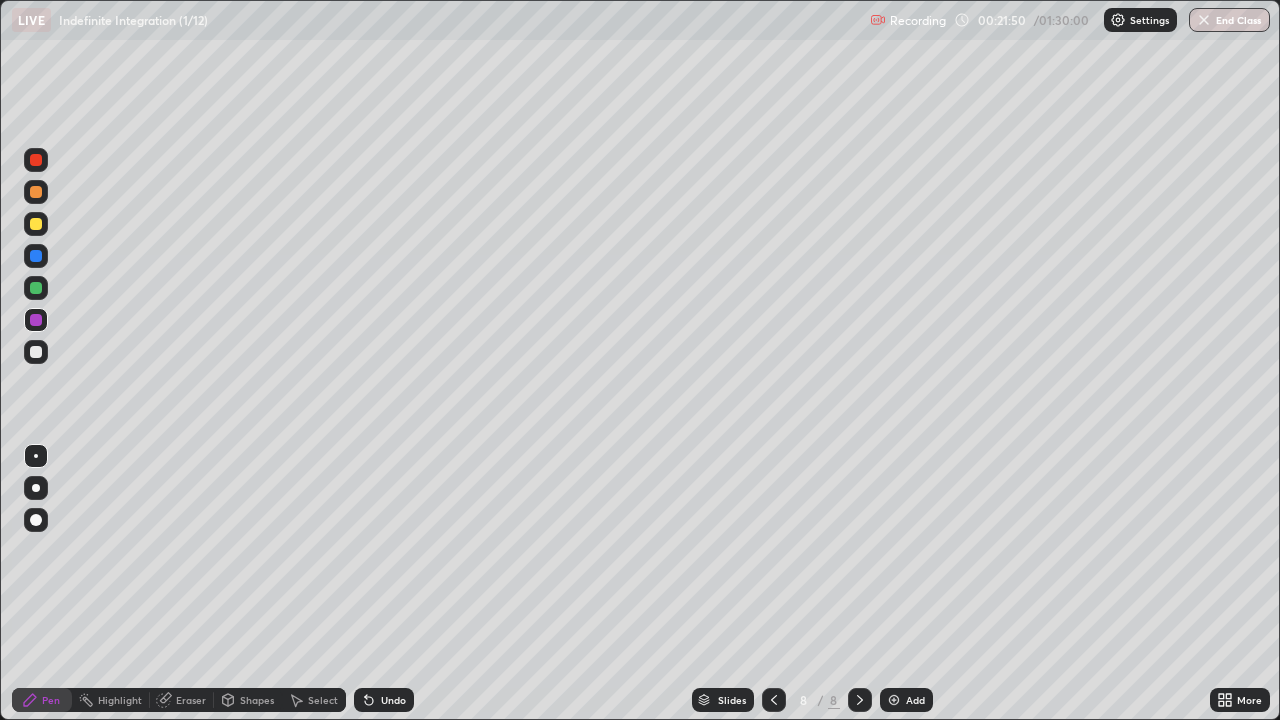 click on "Add" at bounding box center [915, 700] 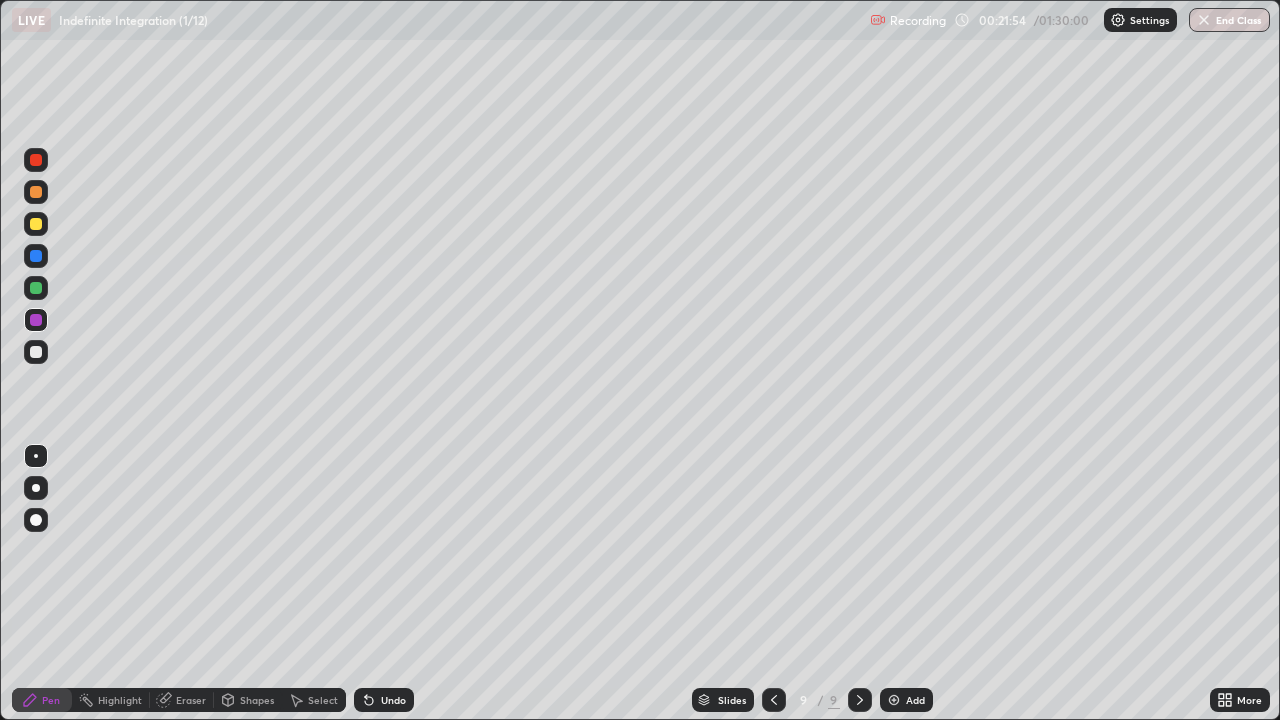 click at bounding box center [36, 288] 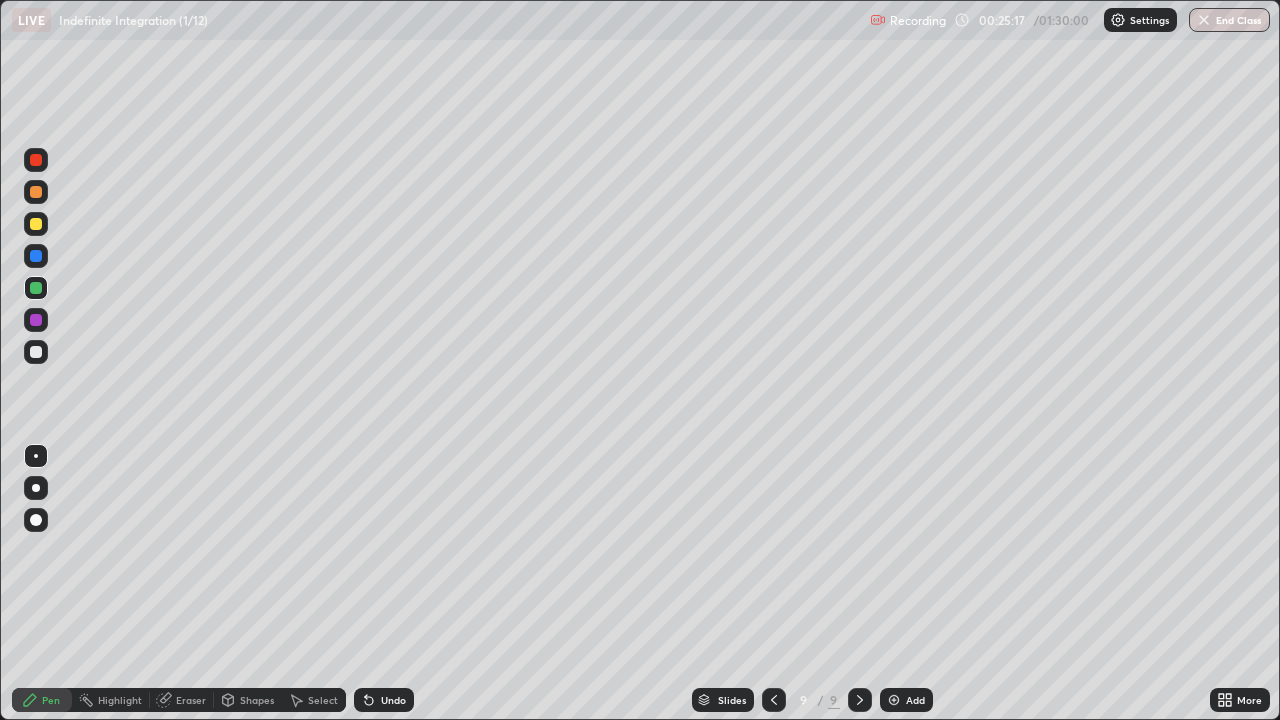 click on "Eraser" at bounding box center [191, 700] 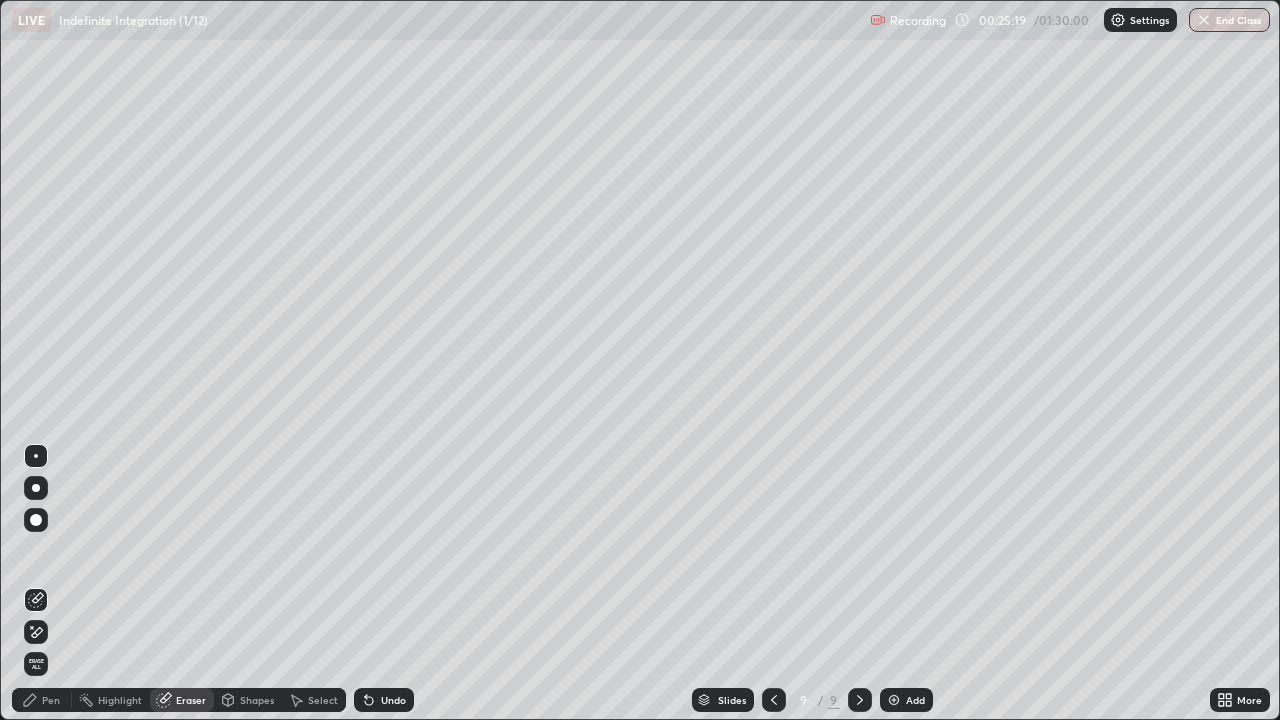 click on "Pen" at bounding box center (51, 700) 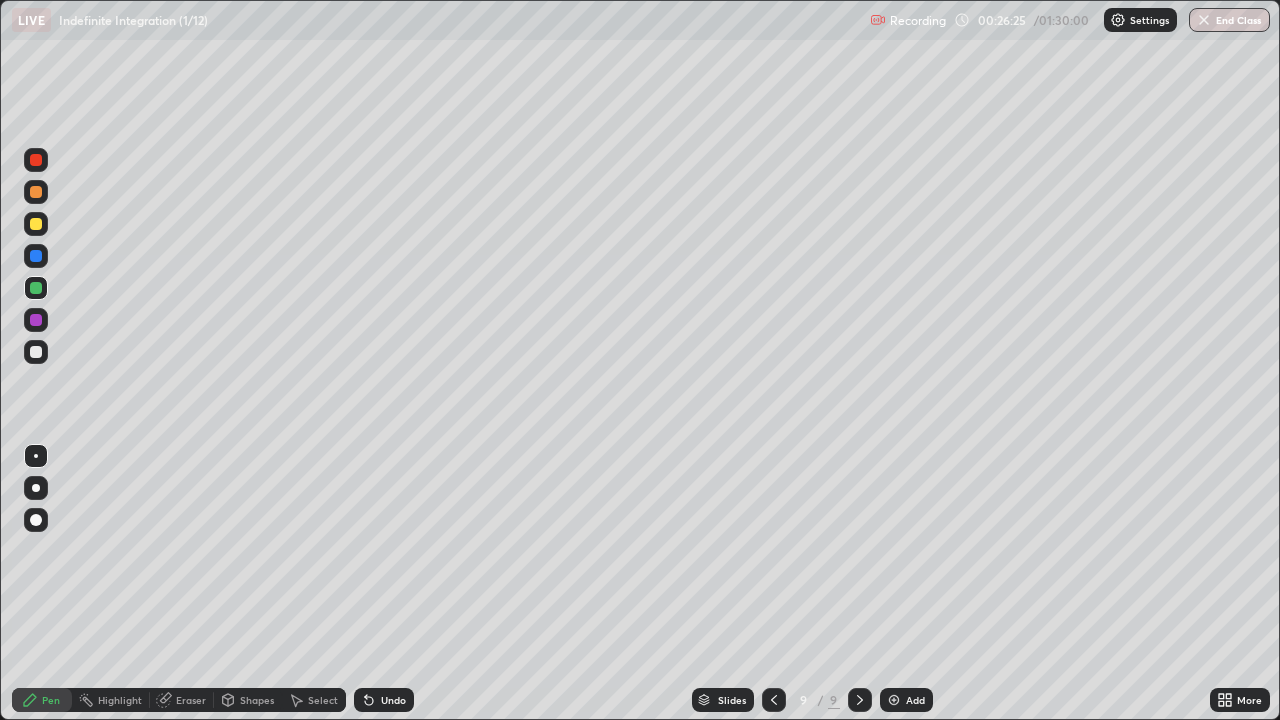 click on "Eraser" at bounding box center [191, 700] 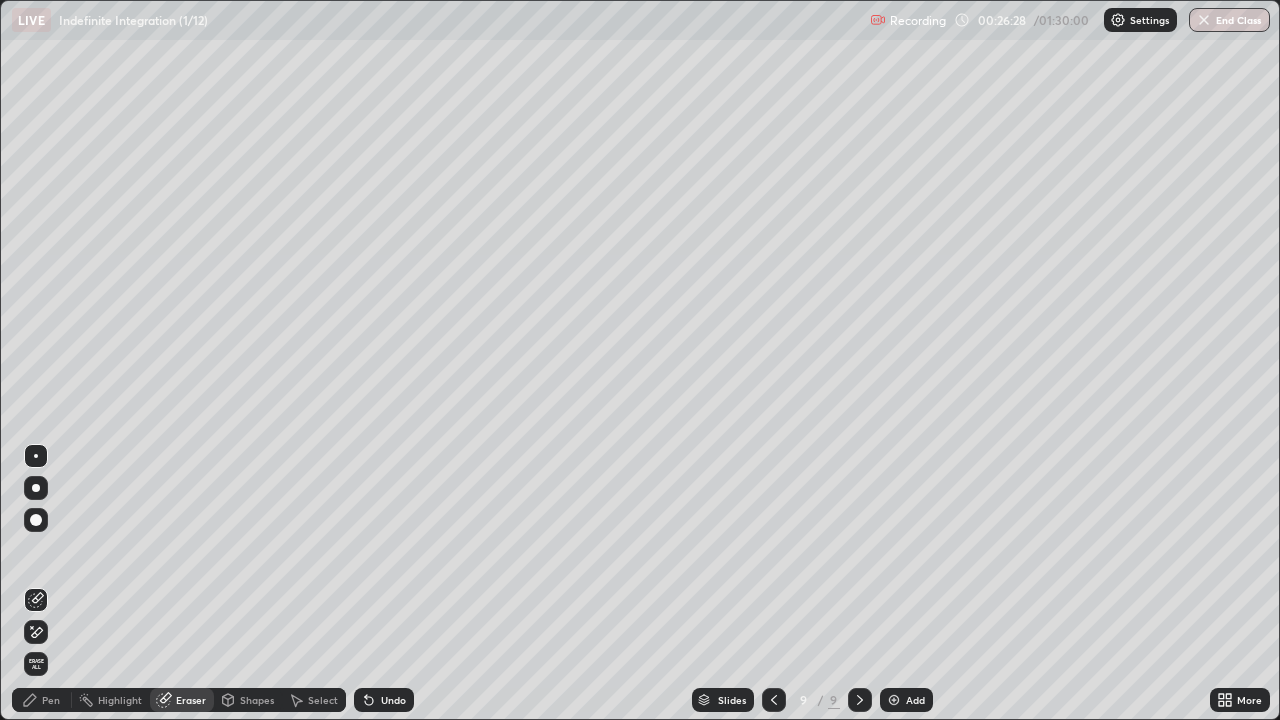click on "Pen" at bounding box center [51, 700] 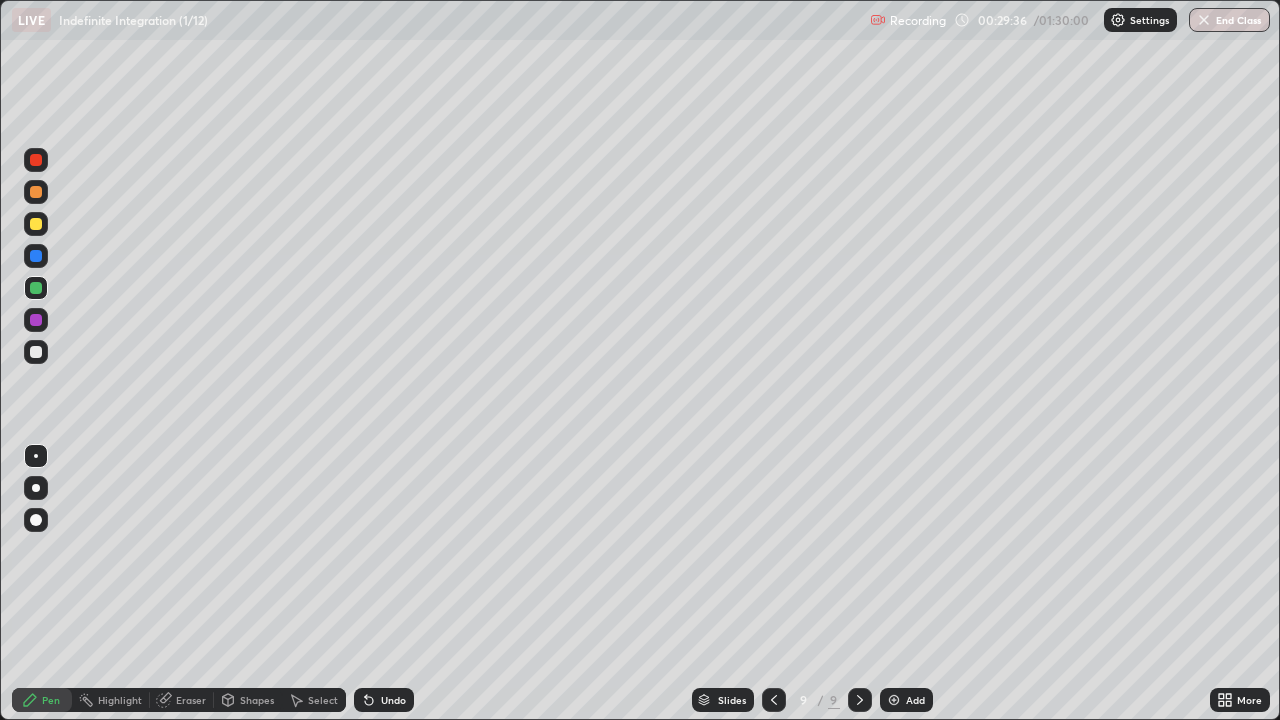 click on "Add" at bounding box center [915, 700] 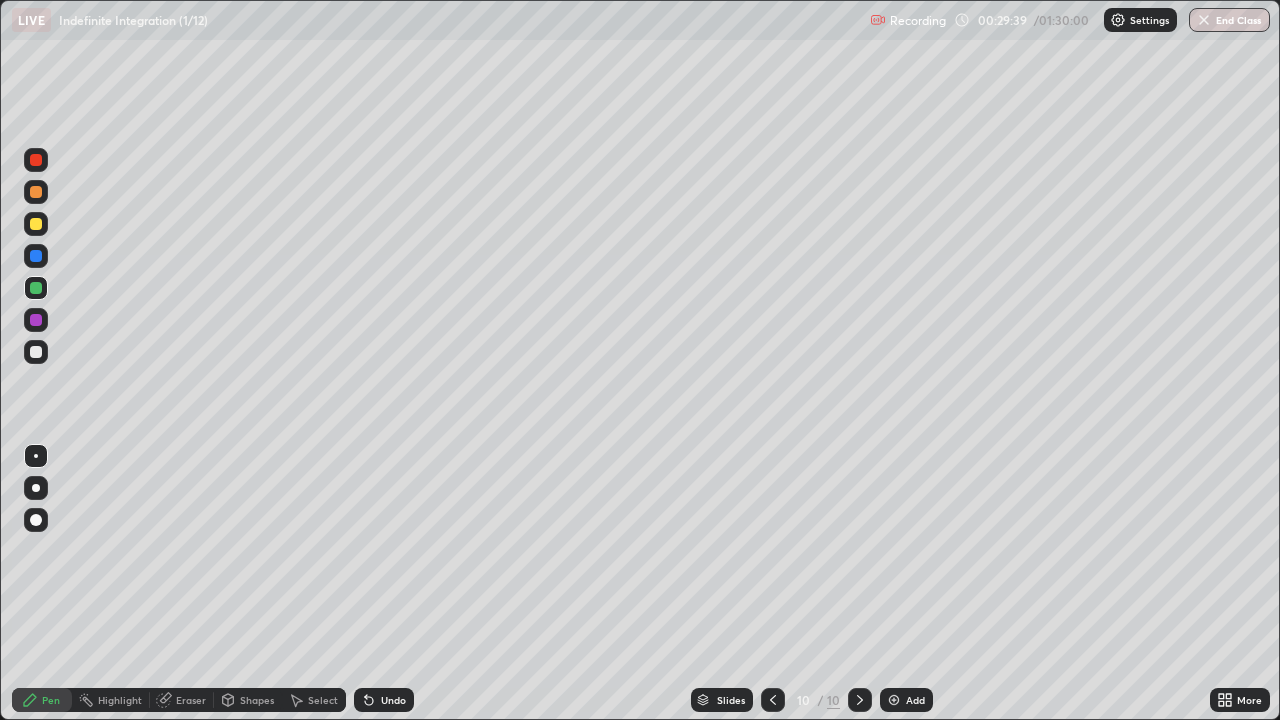 click at bounding box center (36, 224) 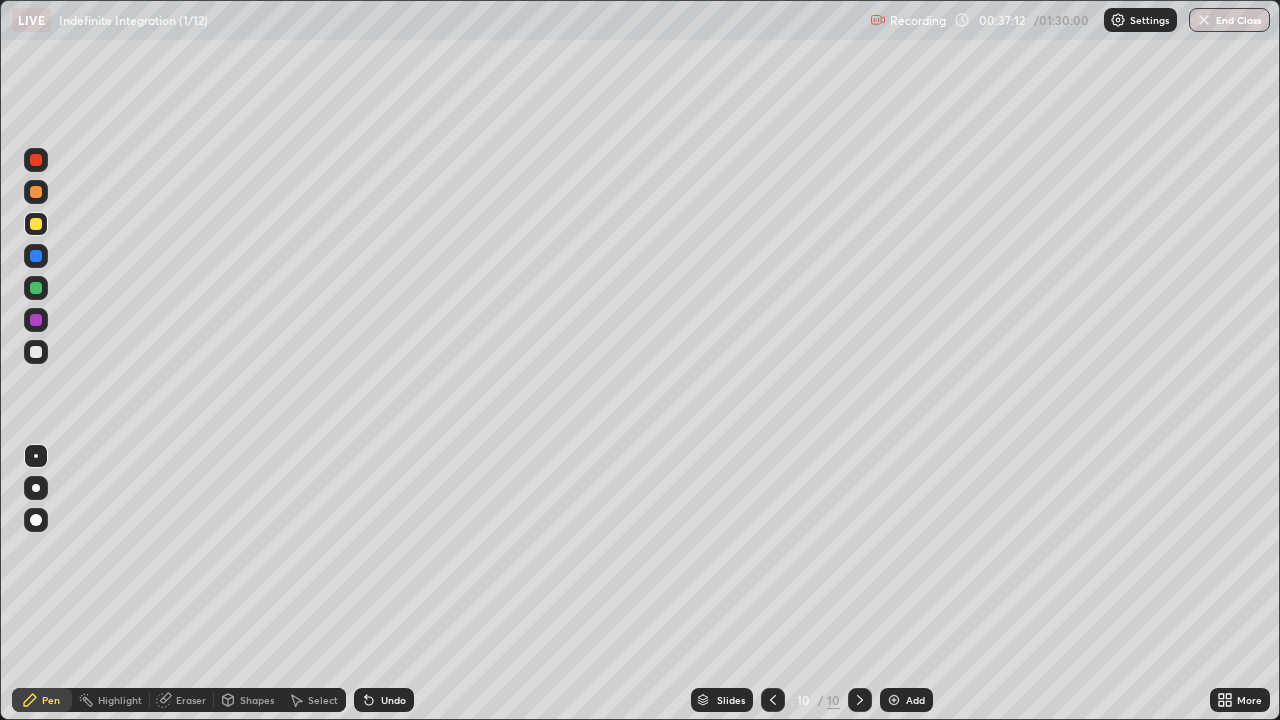 click on "Add" at bounding box center [906, 700] 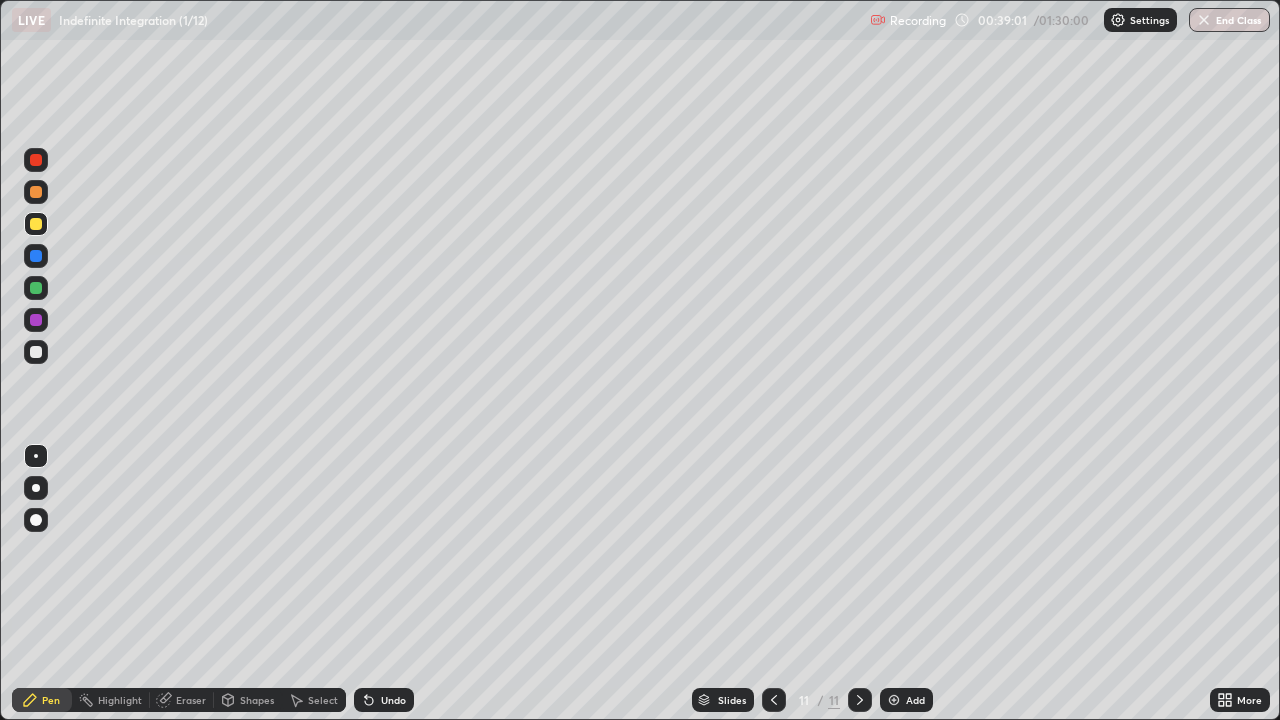 click on "Add" at bounding box center (906, 700) 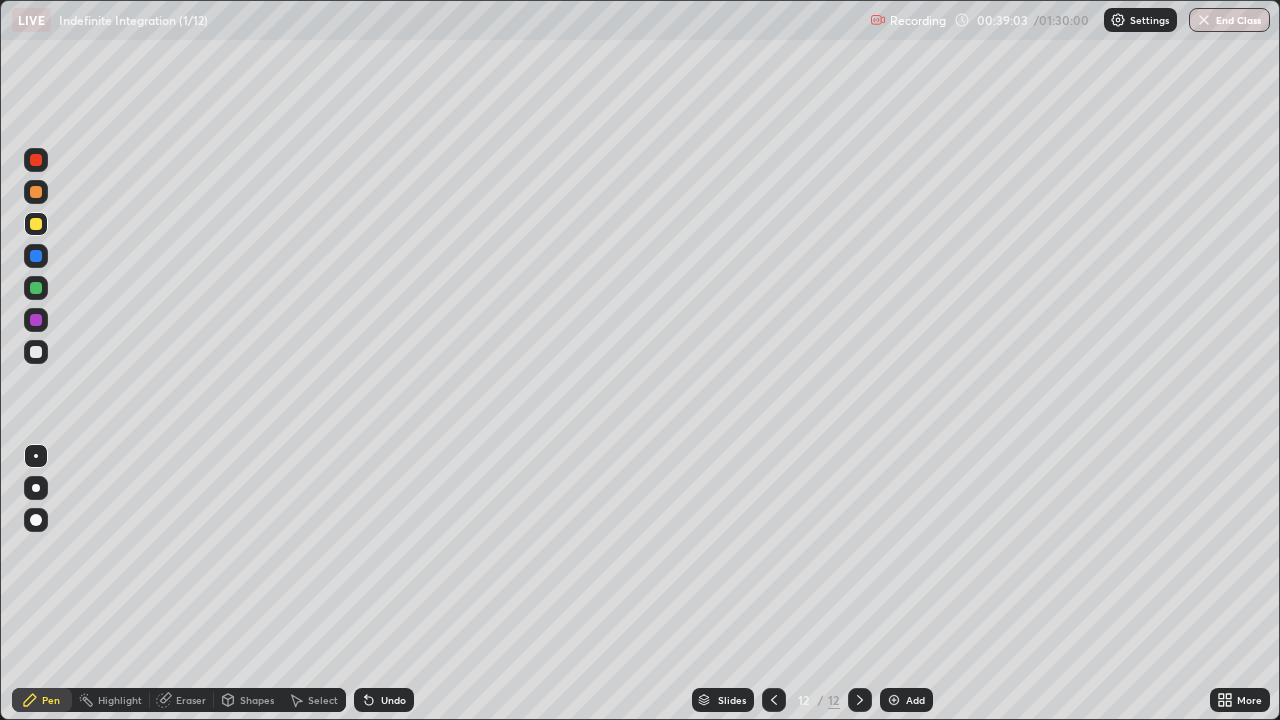 click at bounding box center [36, 288] 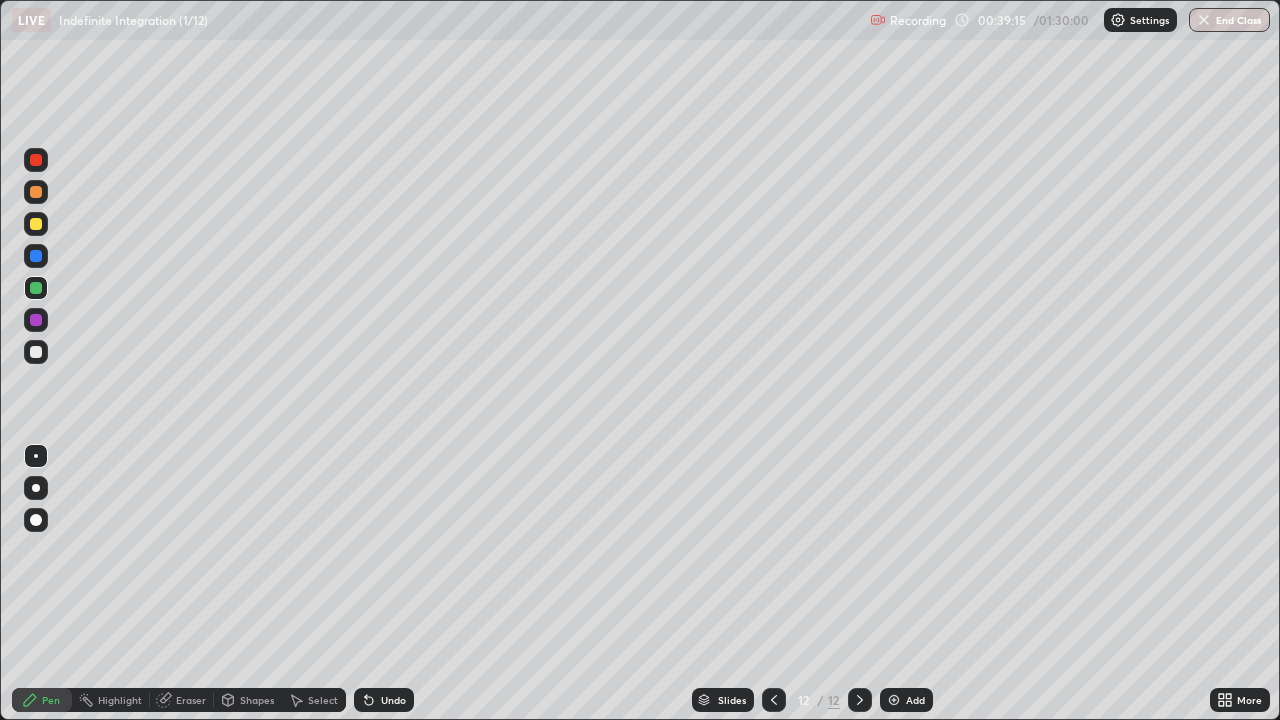 click at bounding box center (36, 224) 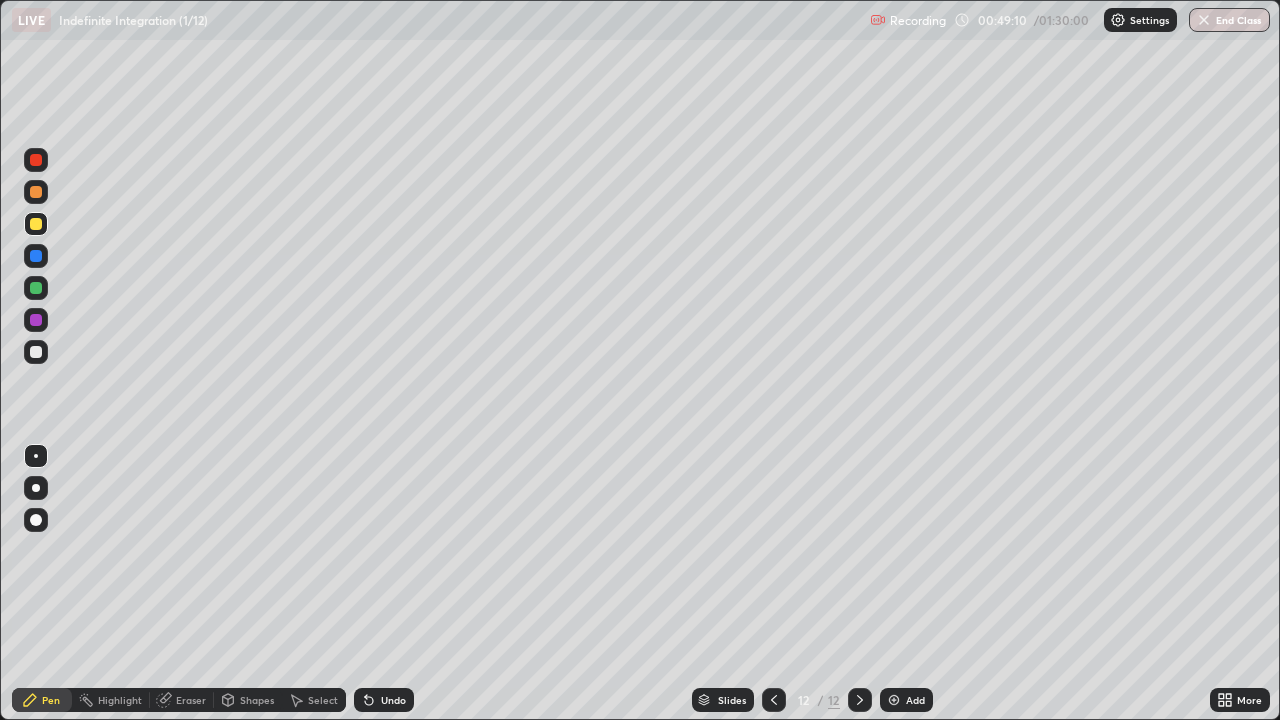 click at bounding box center (774, 700) 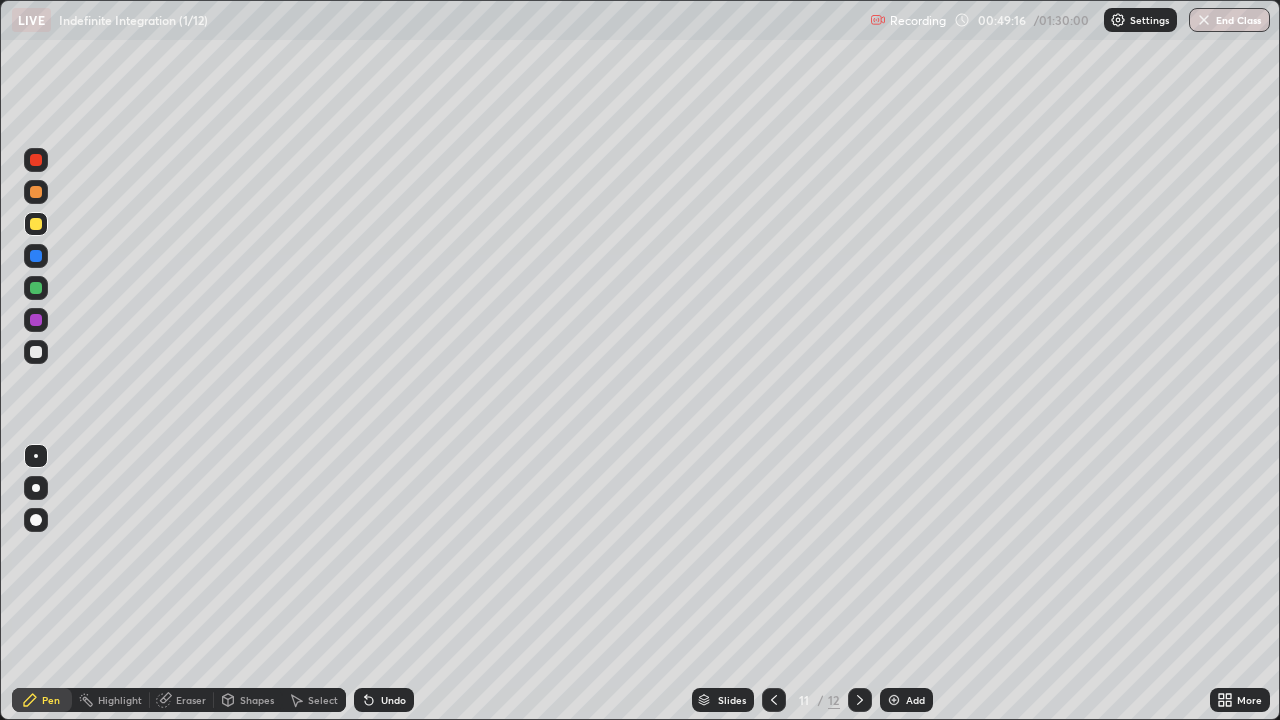 click at bounding box center (860, 700) 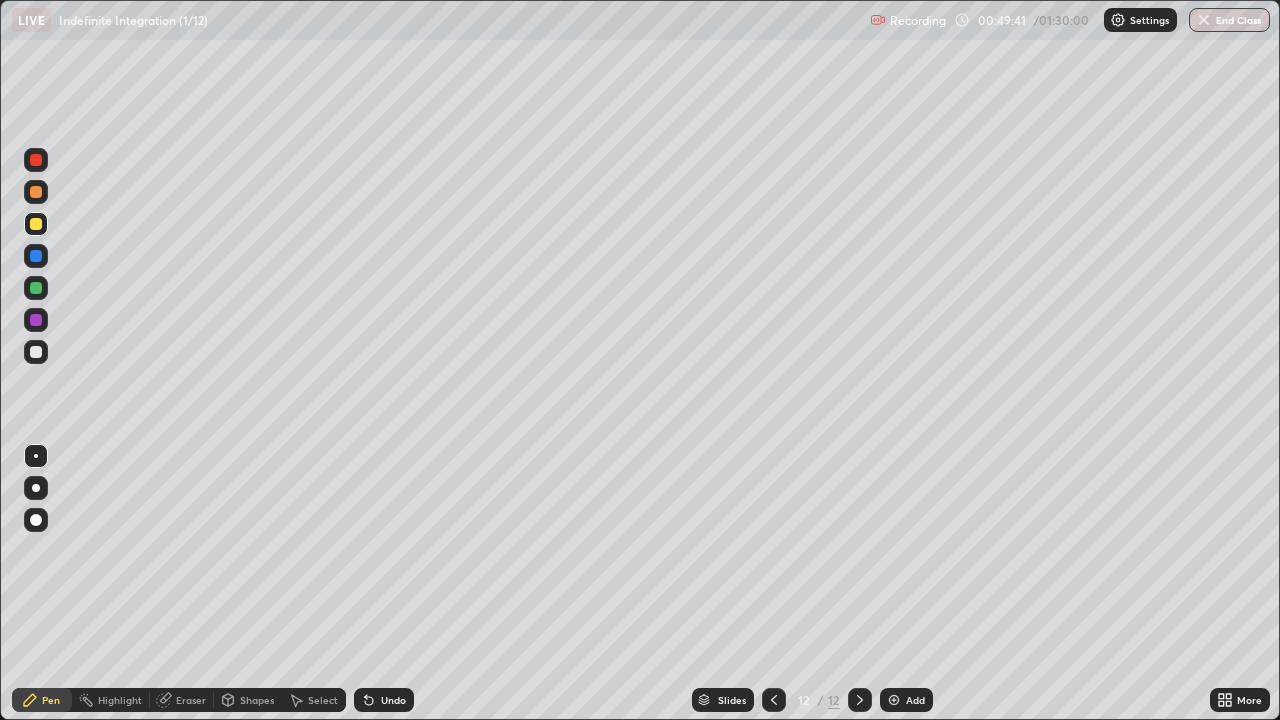 click on "Add" at bounding box center (906, 700) 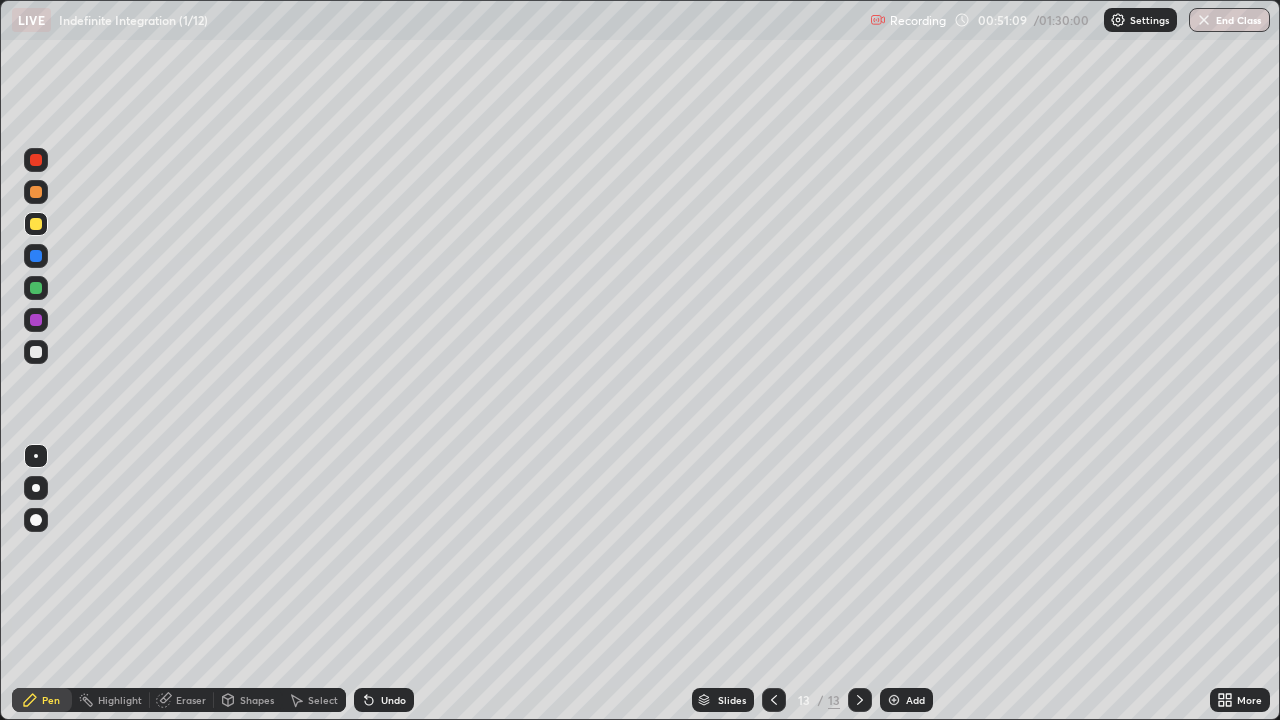 click on "Add" at bounding box center (915, 700) 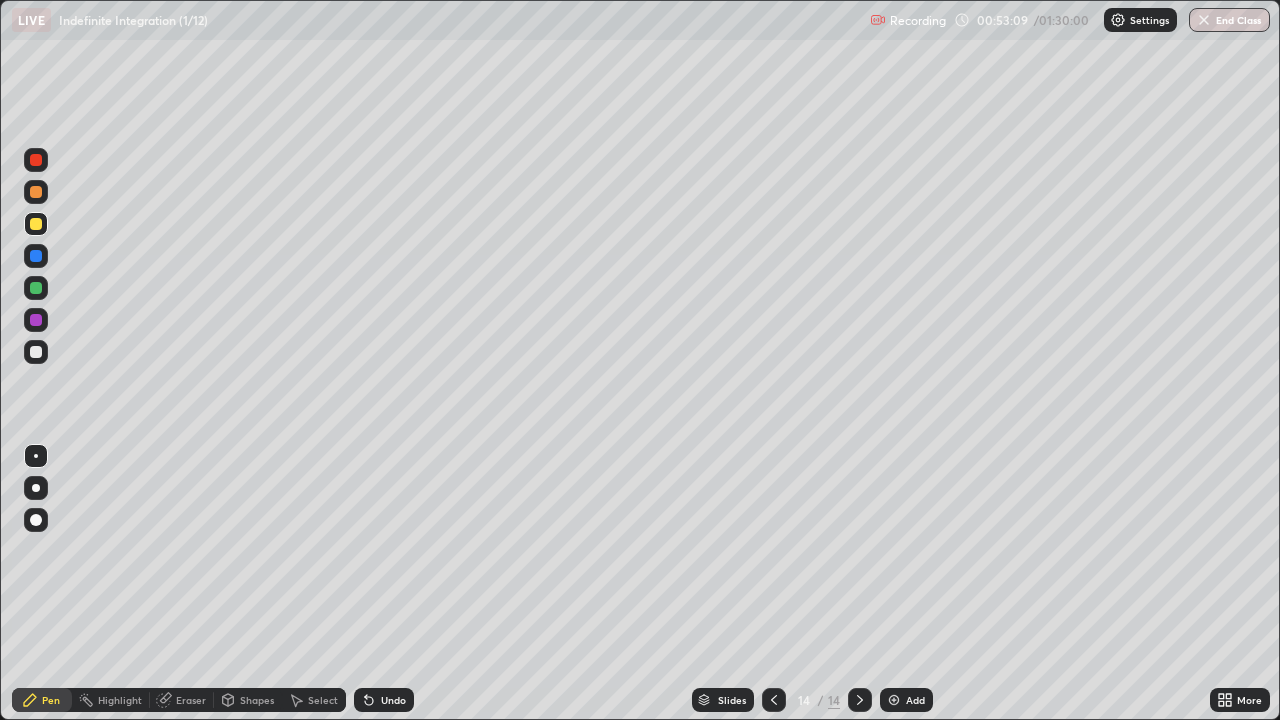 click 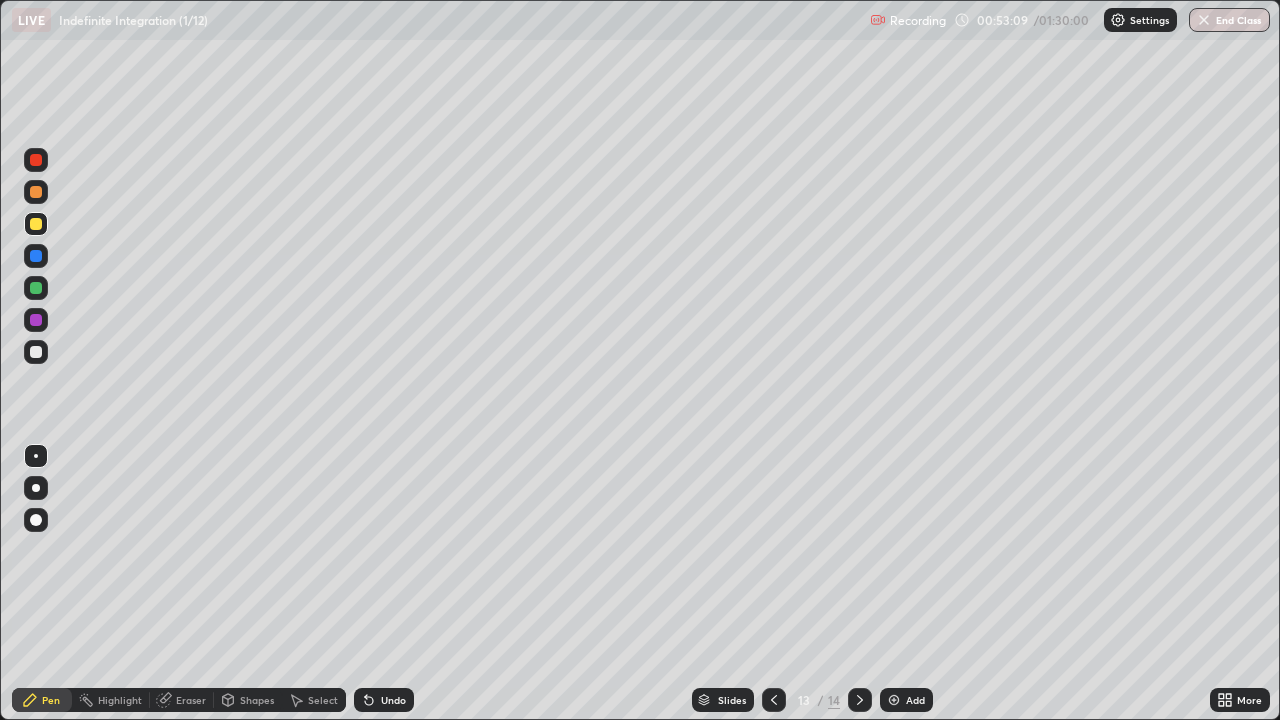 click 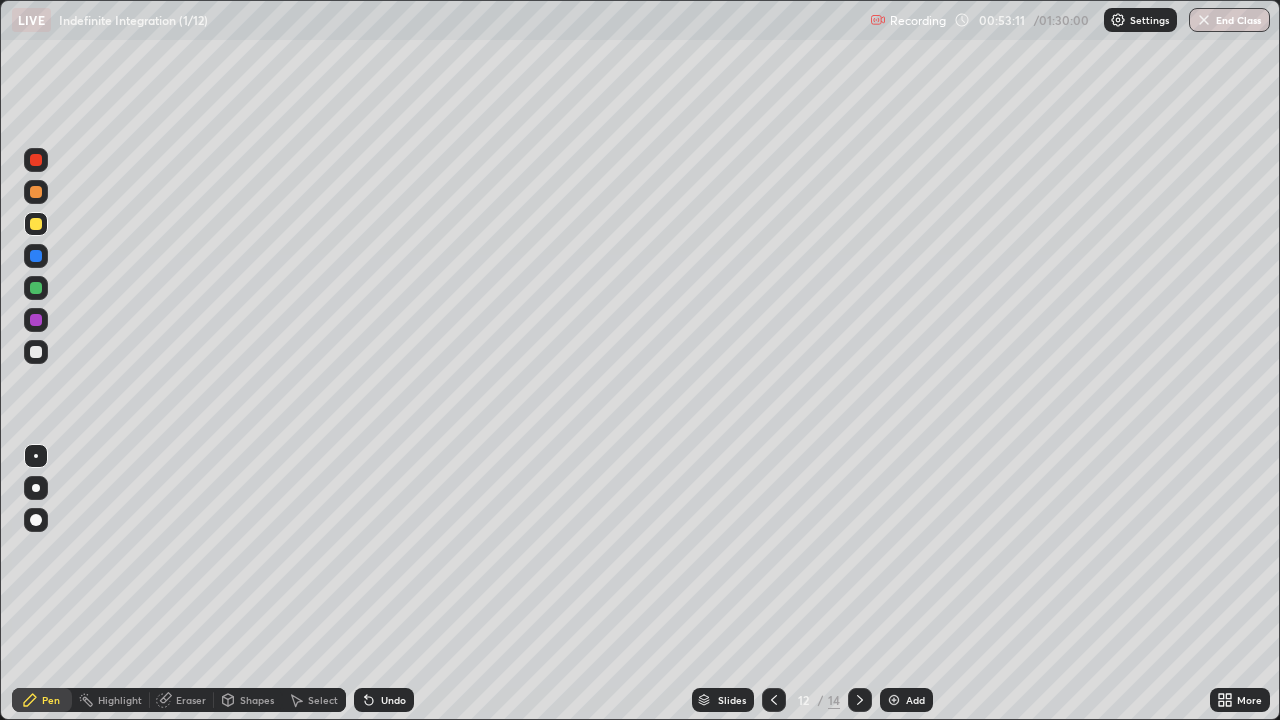 click at bounding box center [774, 700] 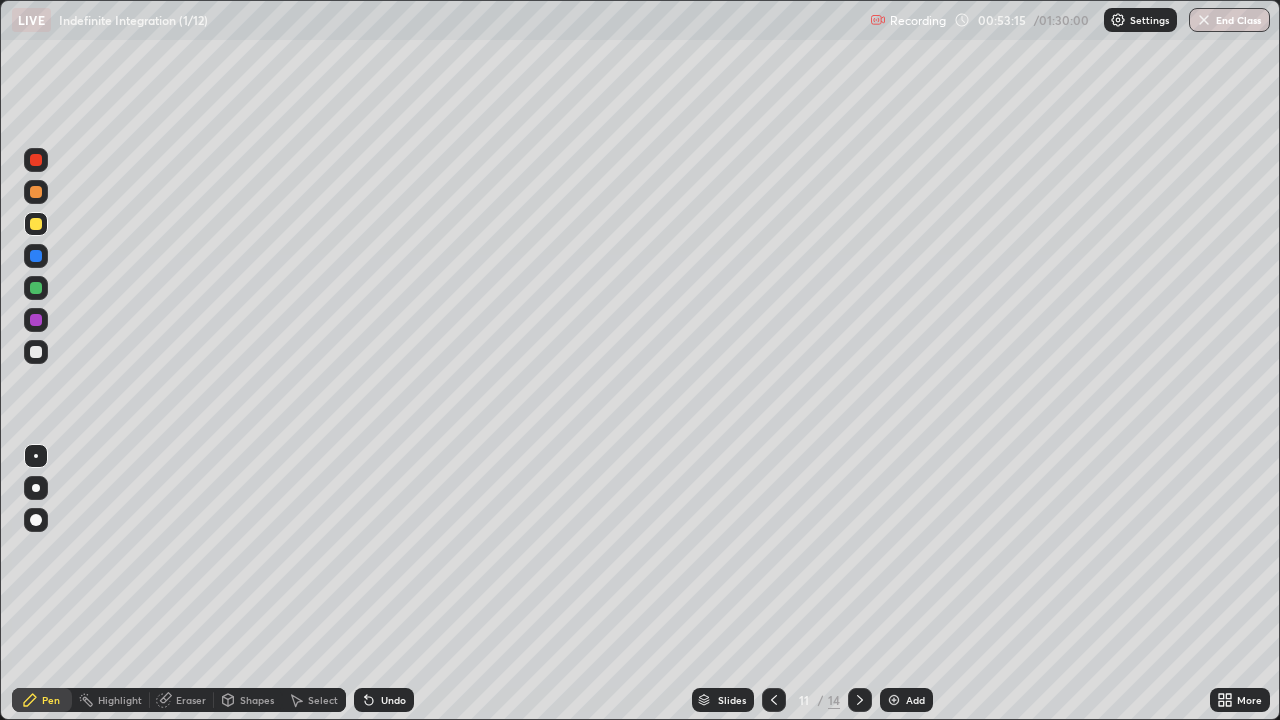 click 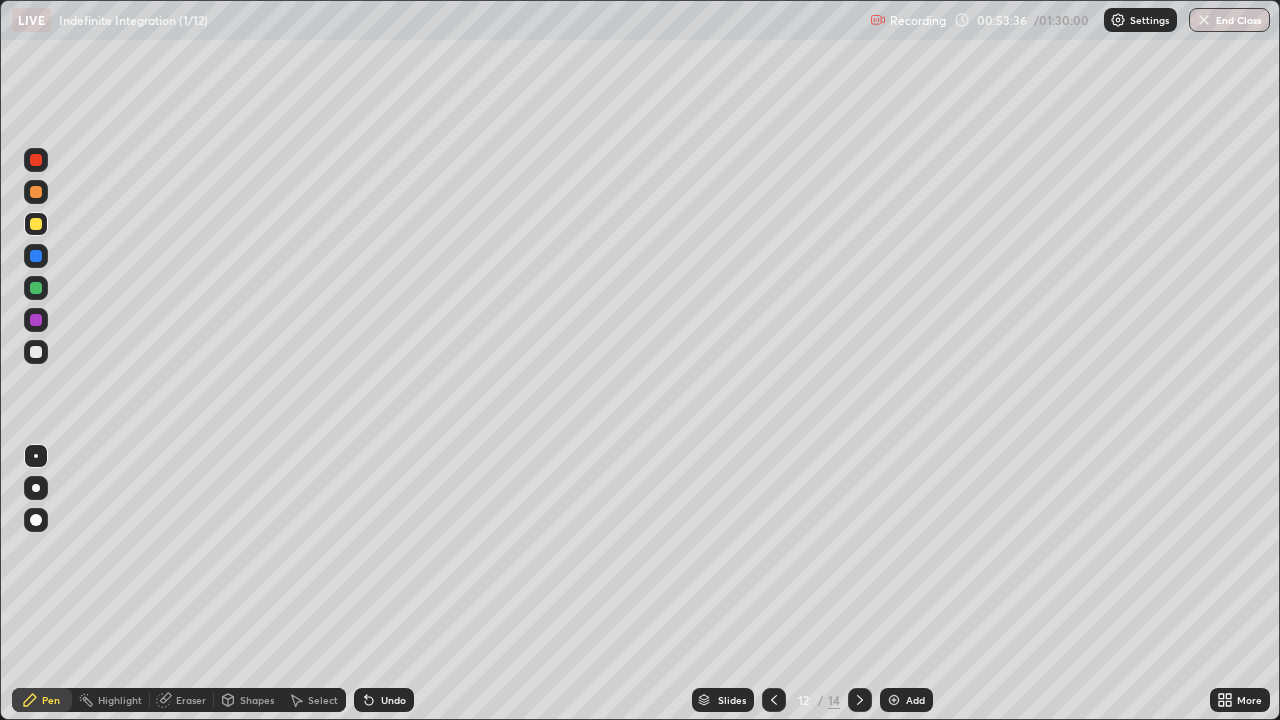 click 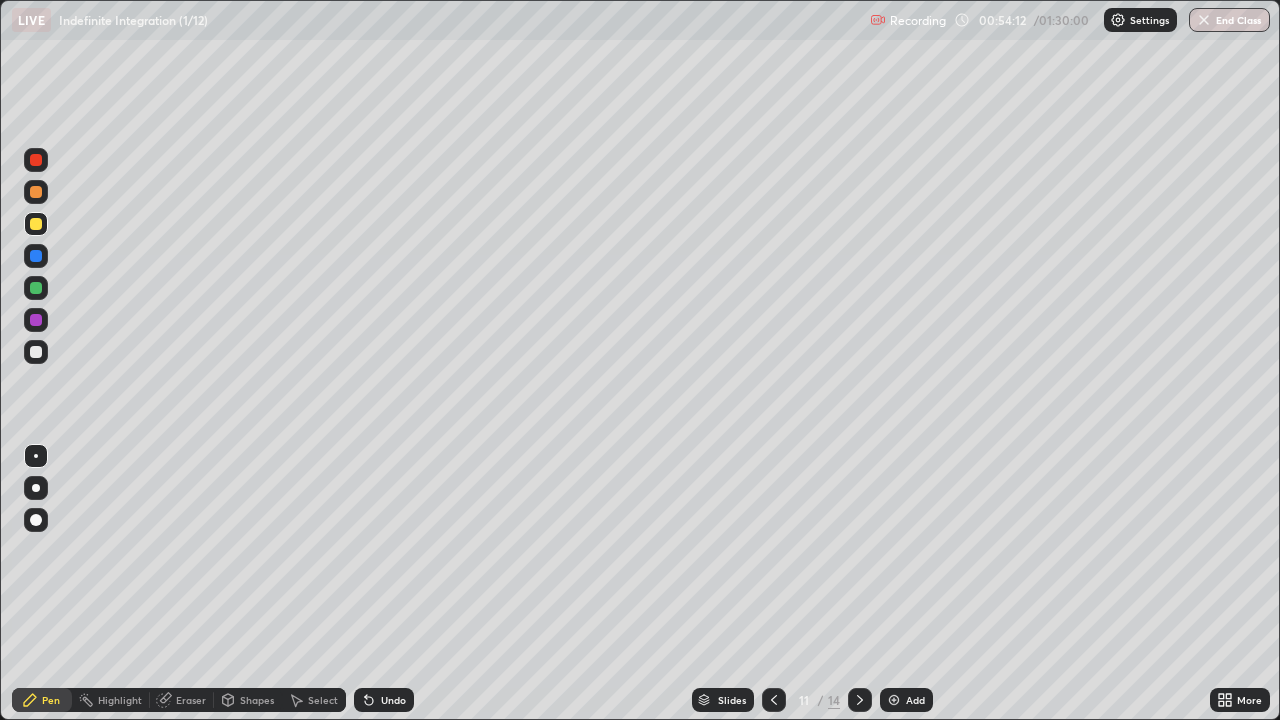 click at bounding box center [860, 700] 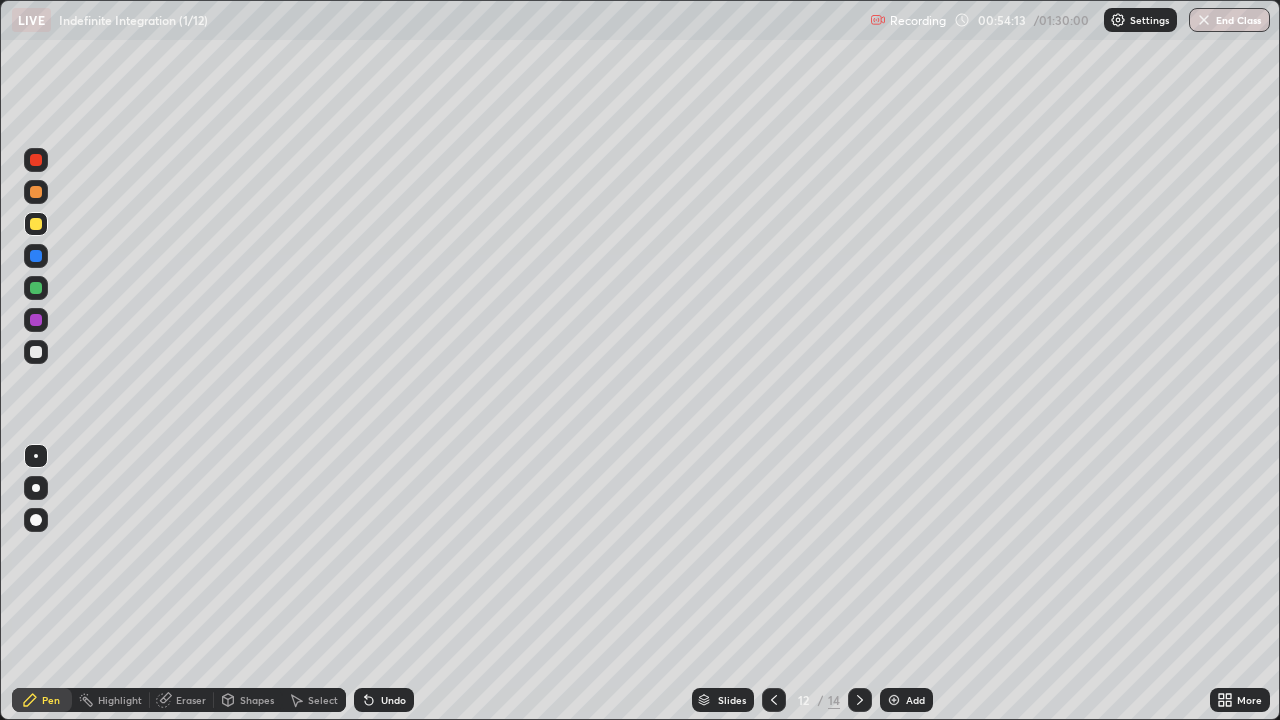 click 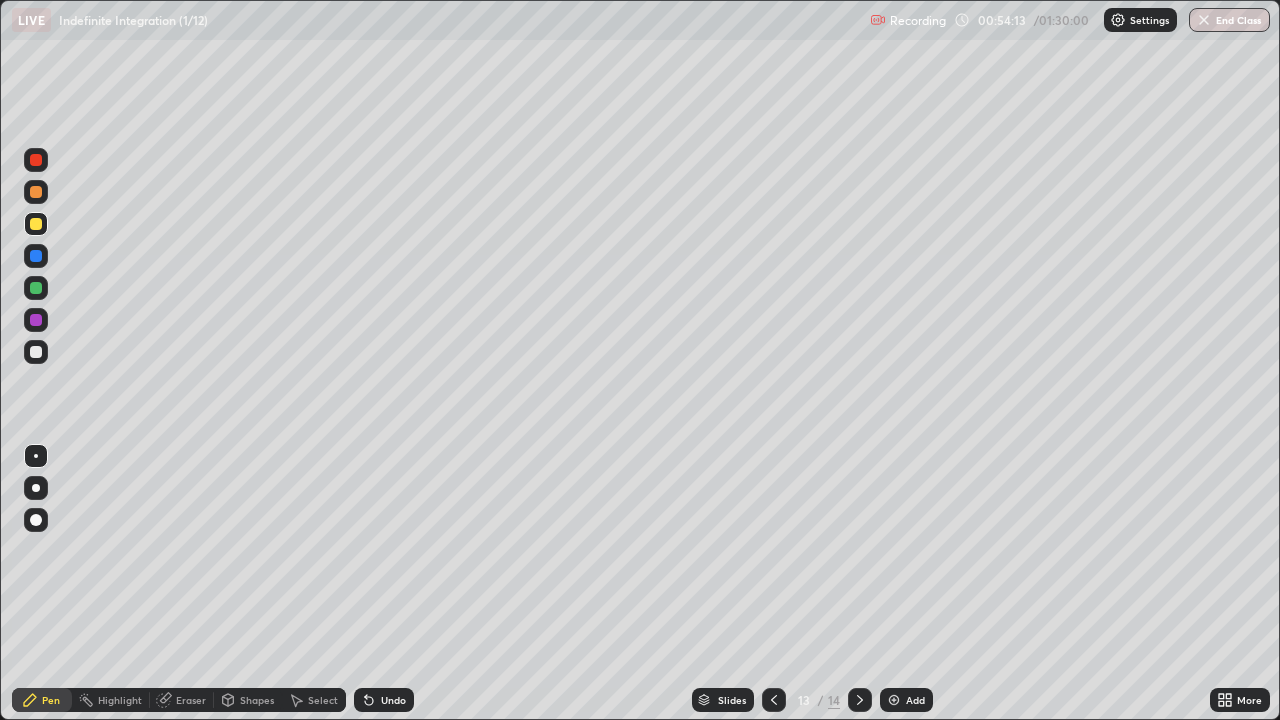 click 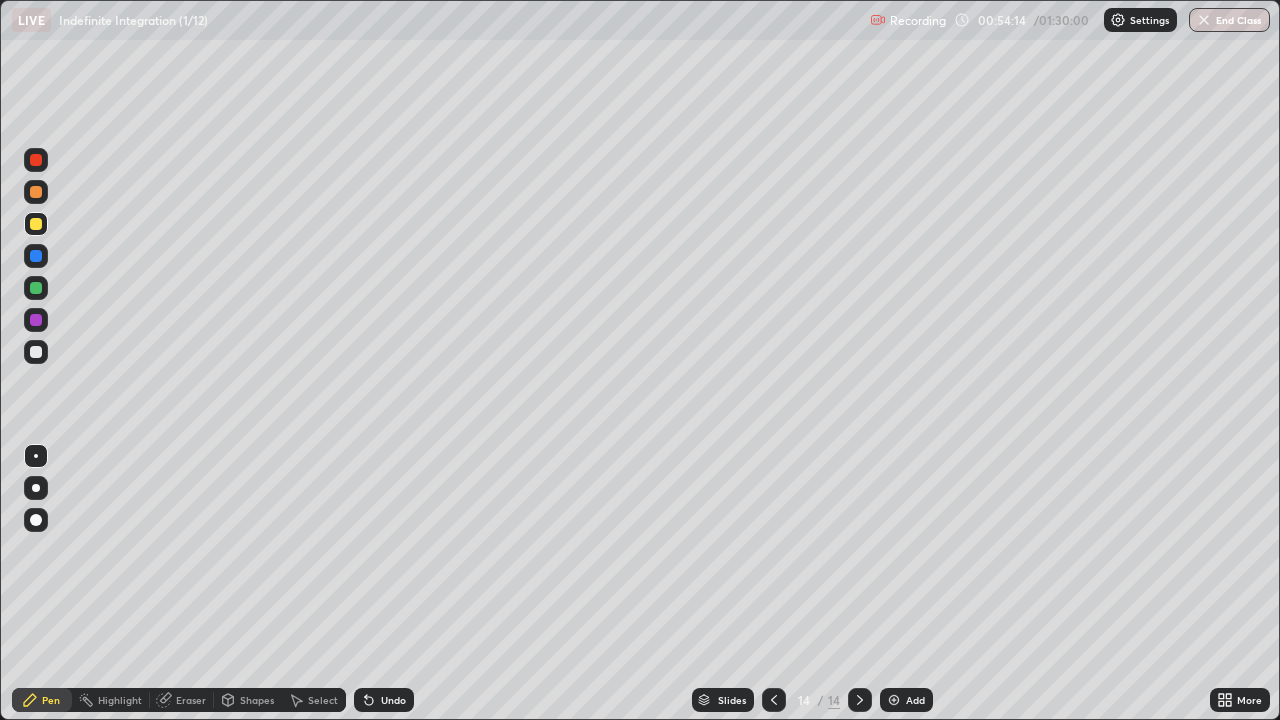click on "Add" at bounding box center [915, 700] 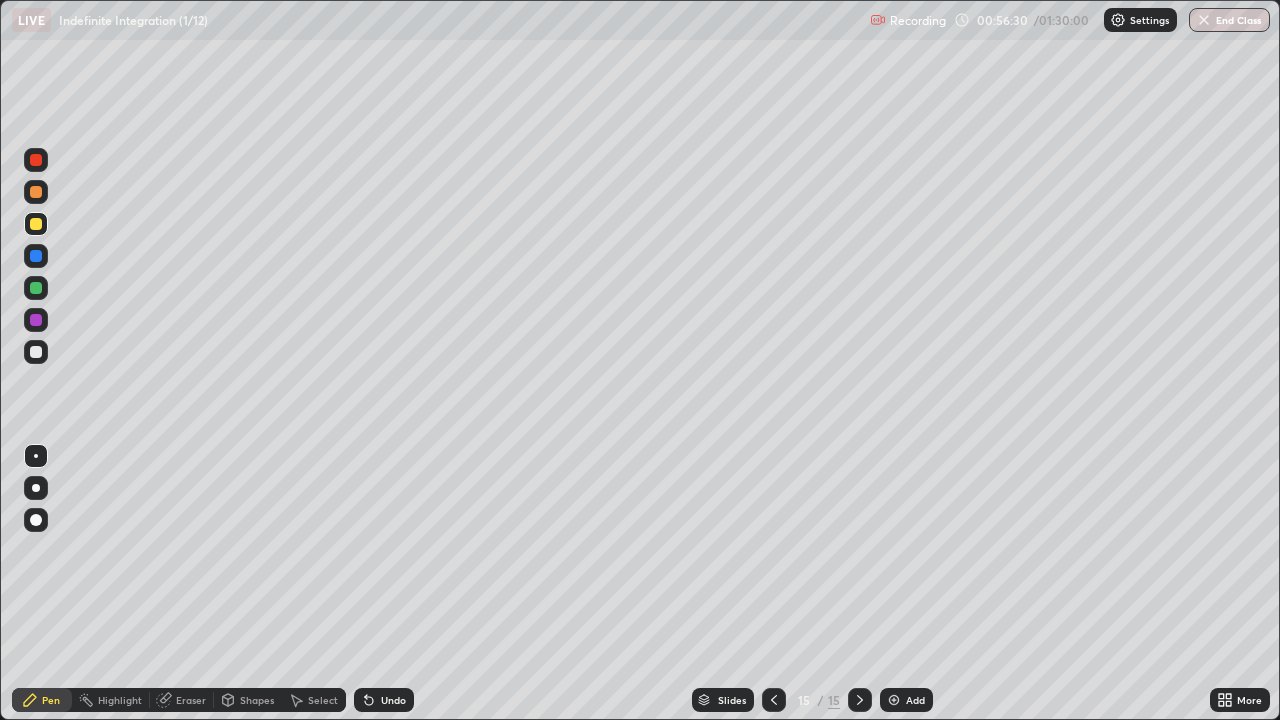 click 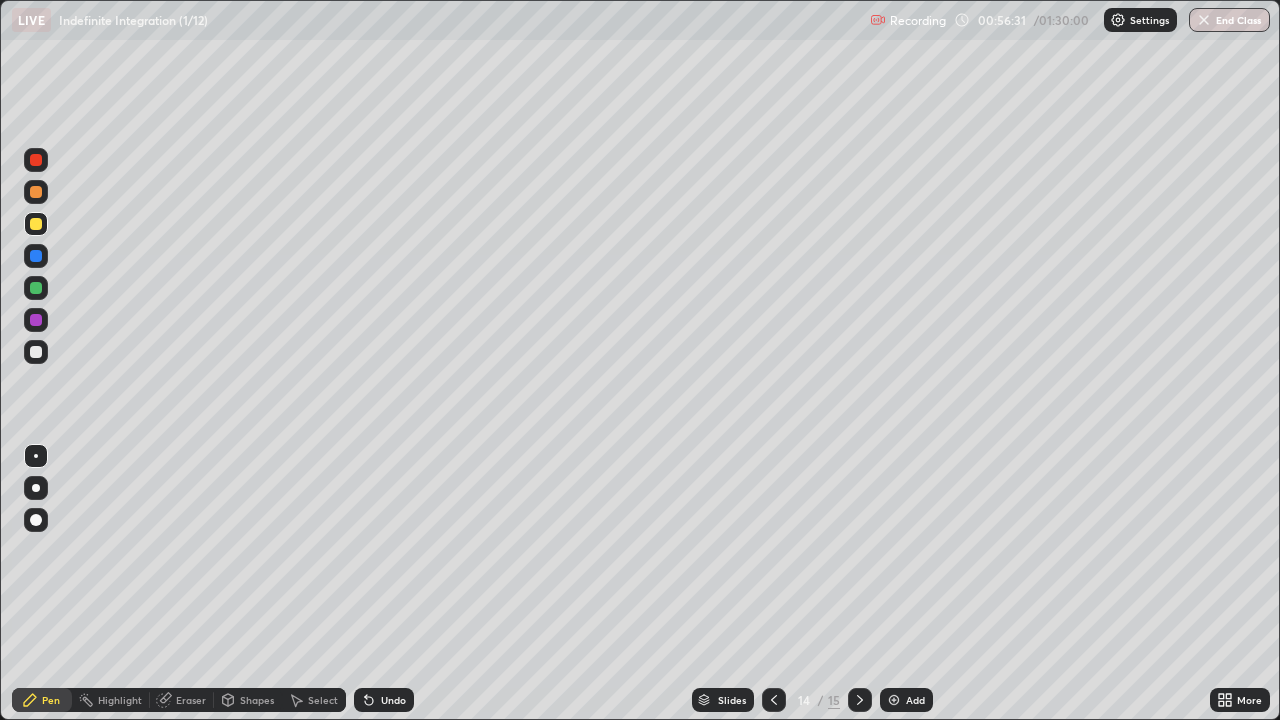 click 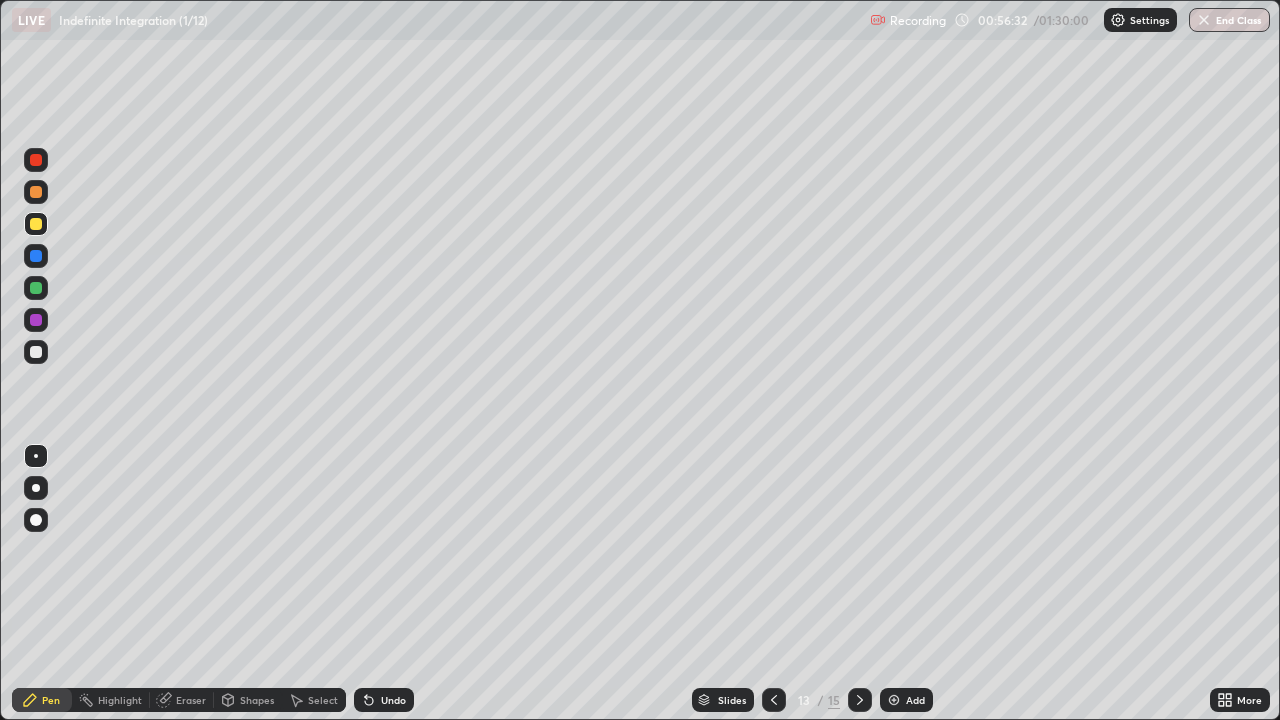click at bounding box center (774, 700) 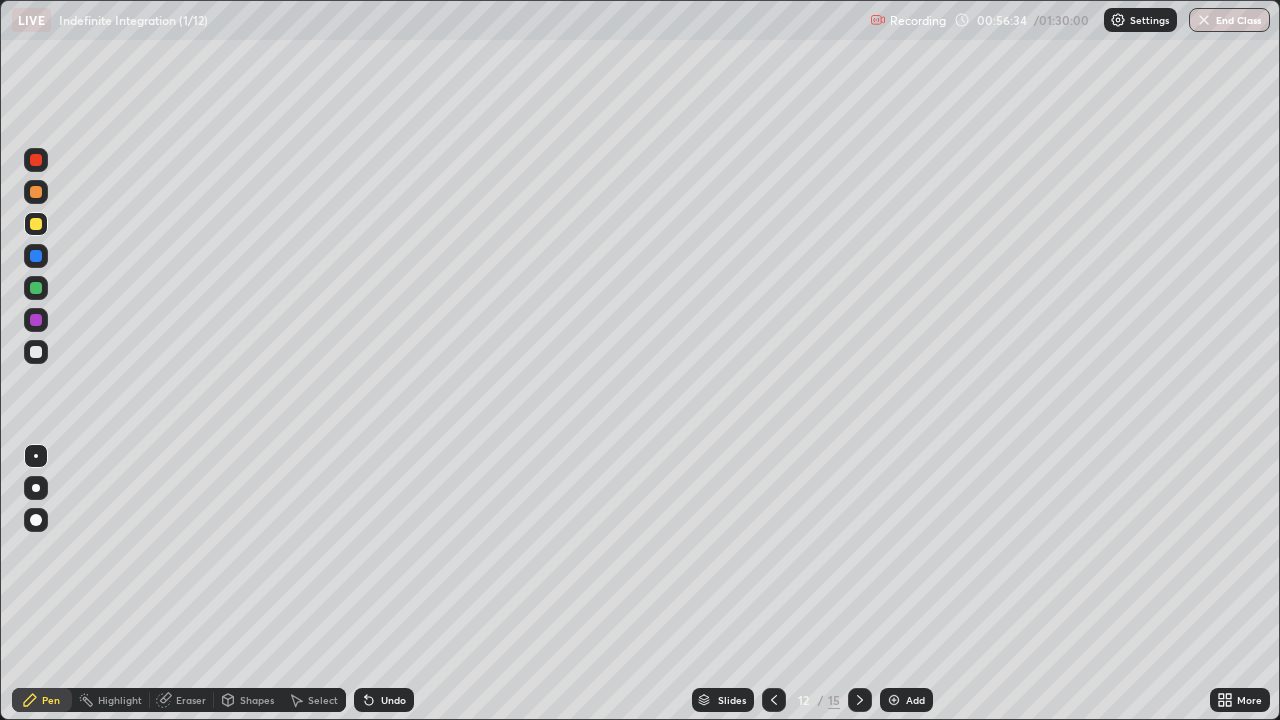 click at bounding box center (774, 700) 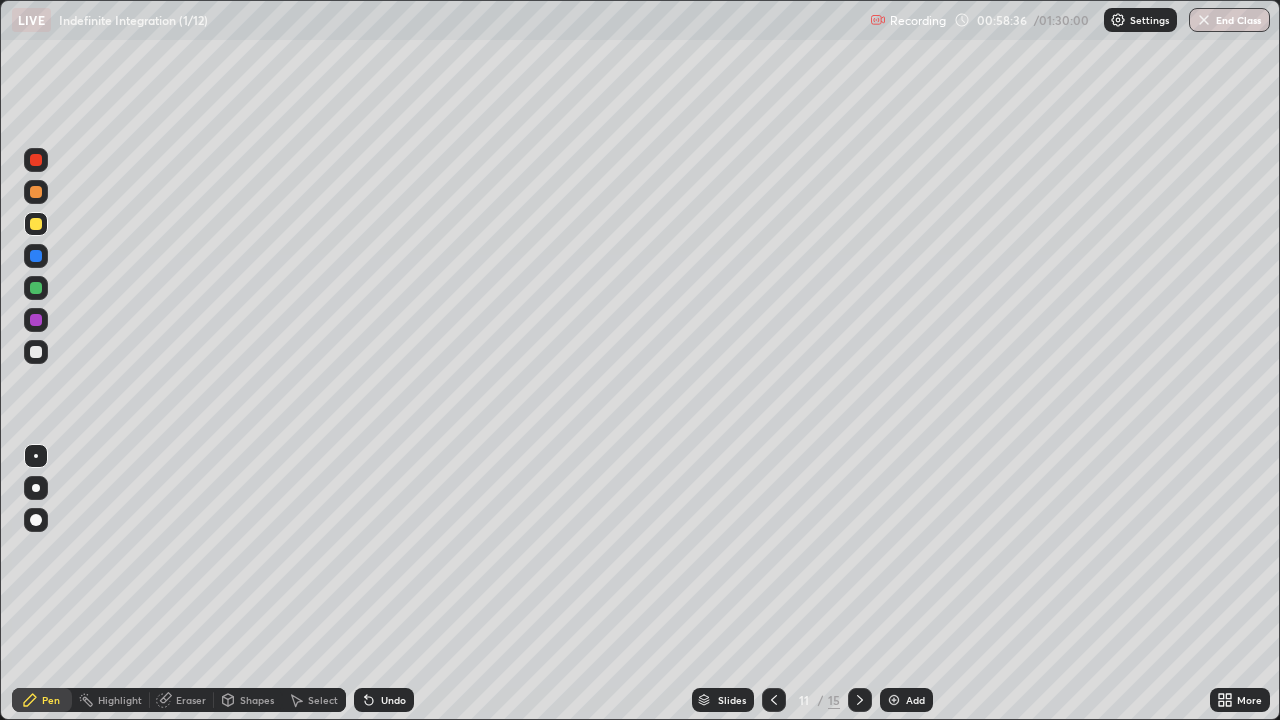 click 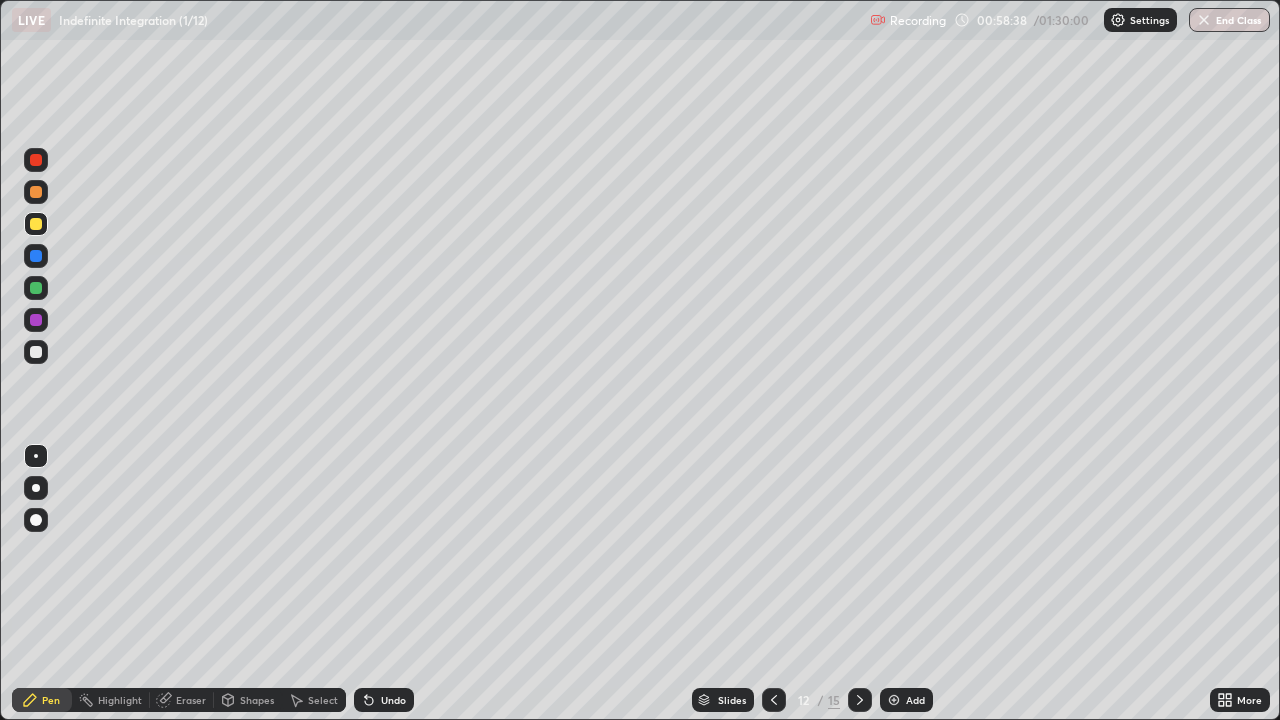 click at bounding box center [860, 700] 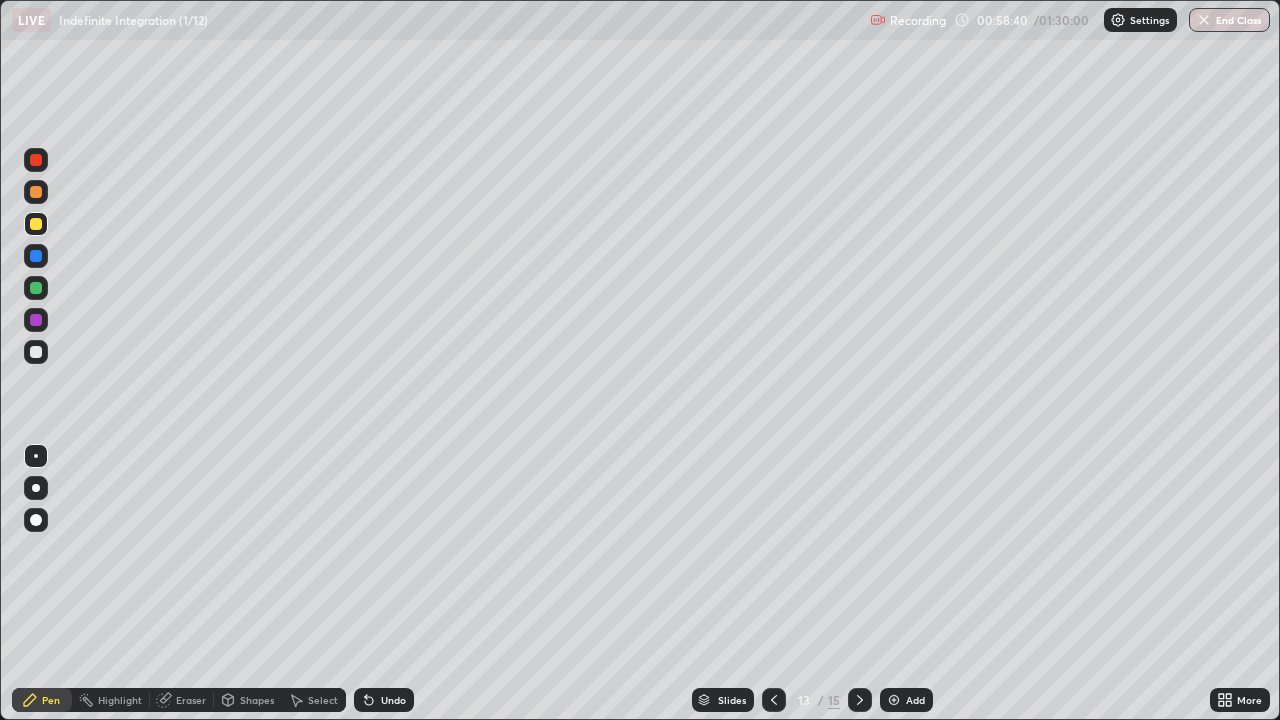 click 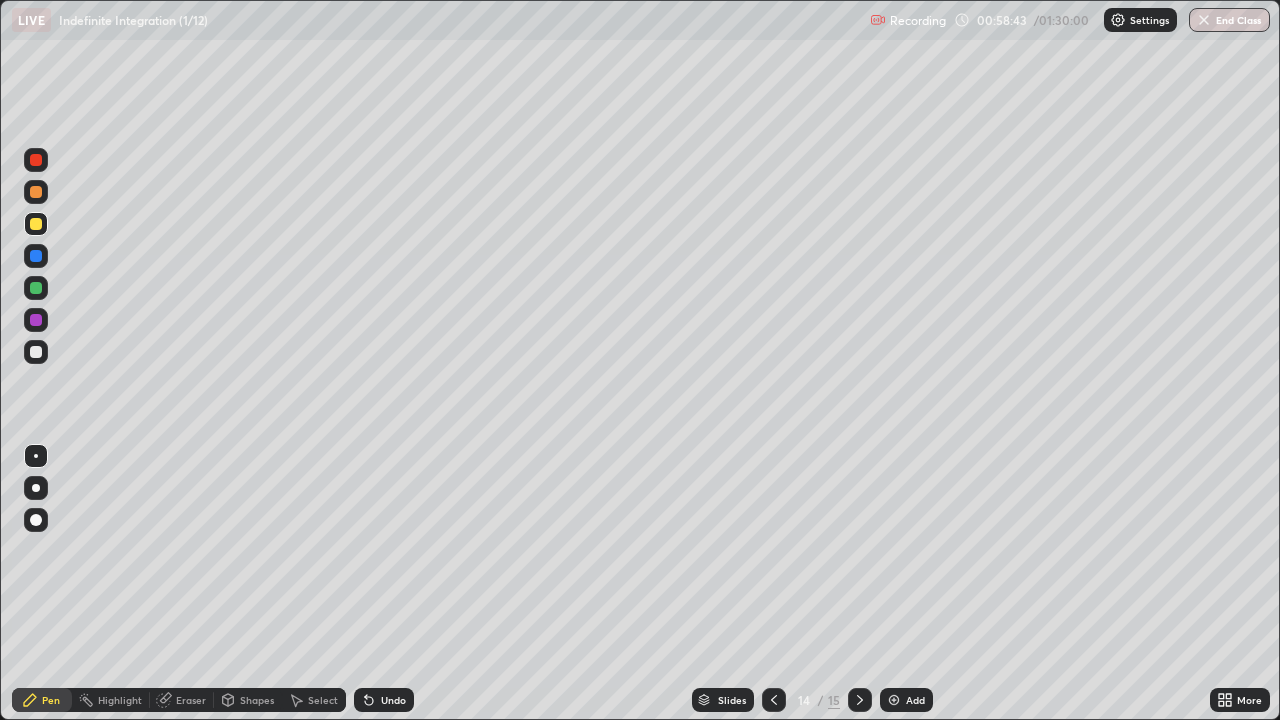 click 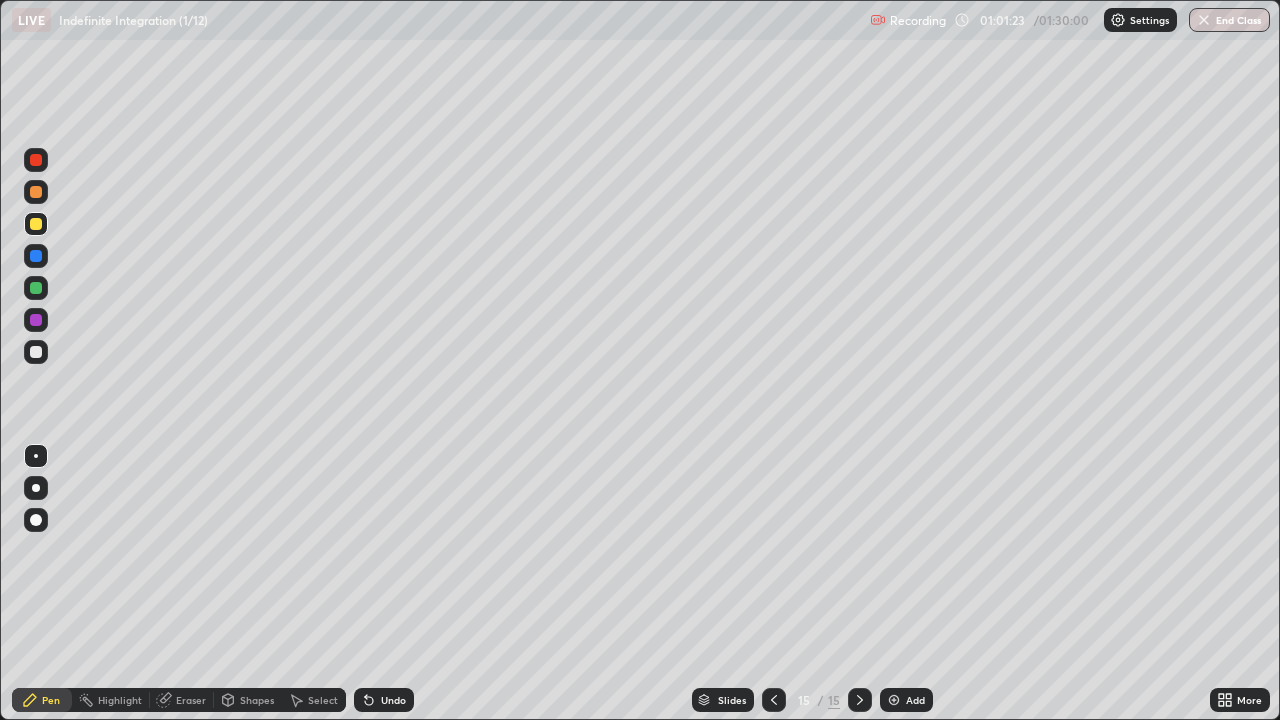 click on "Add" at bounding box center (915, 700) 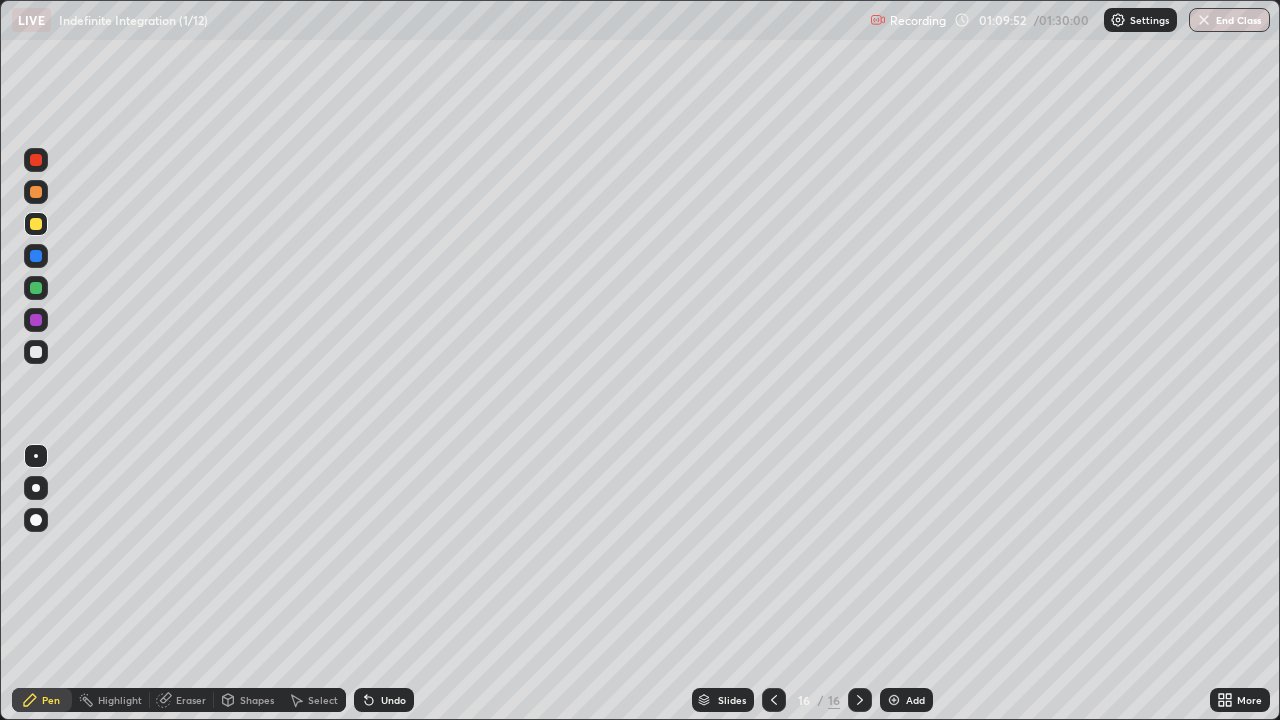click 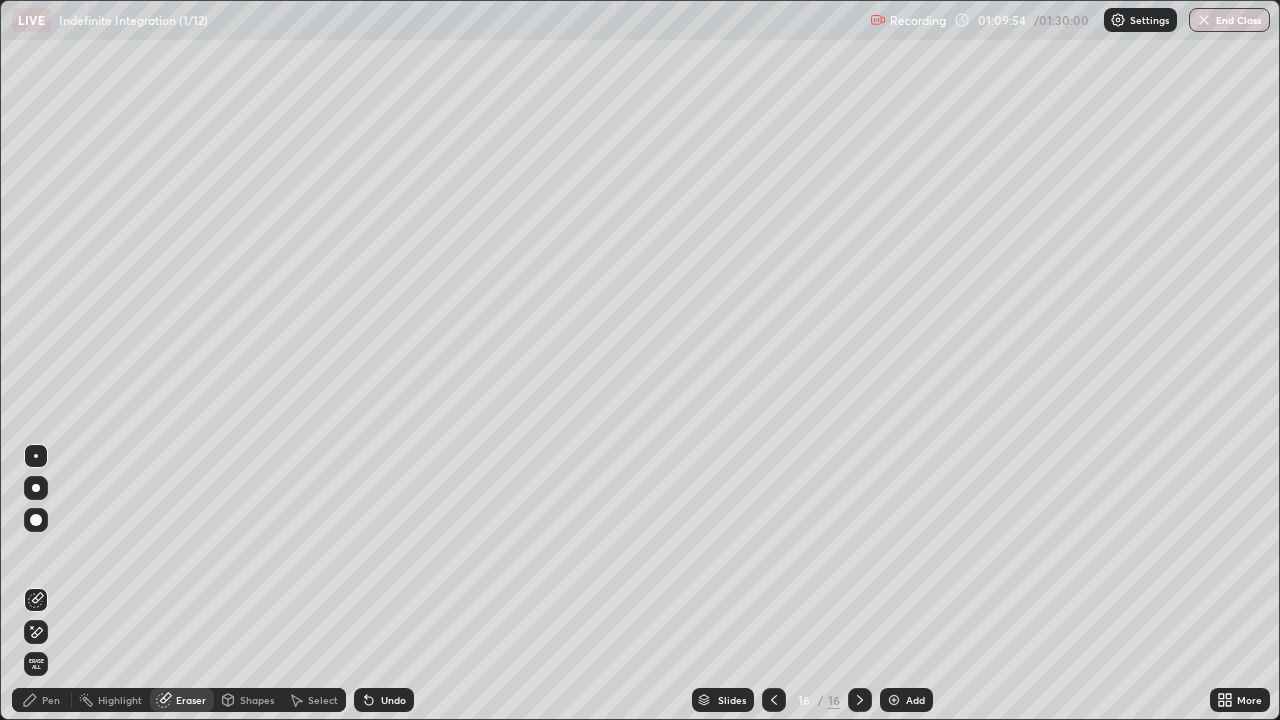click on "Pen" at bounding box center (51, 700) 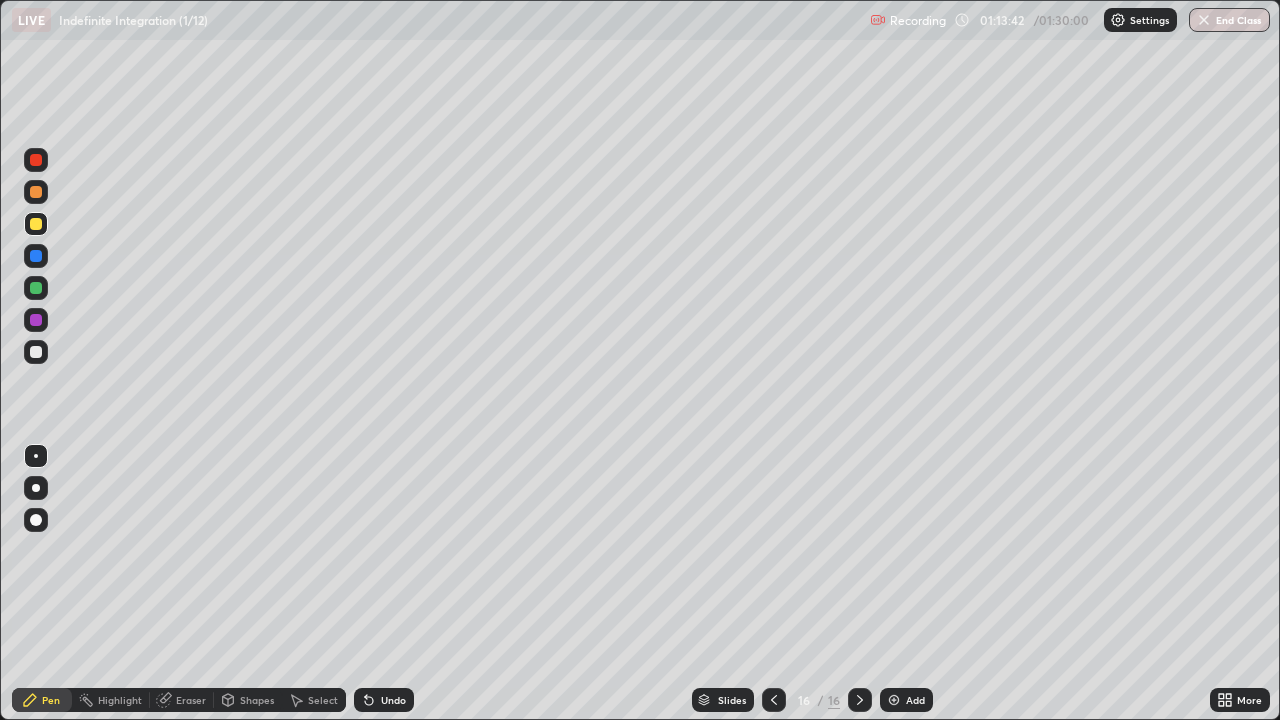 click at bounding box center (36, 352) 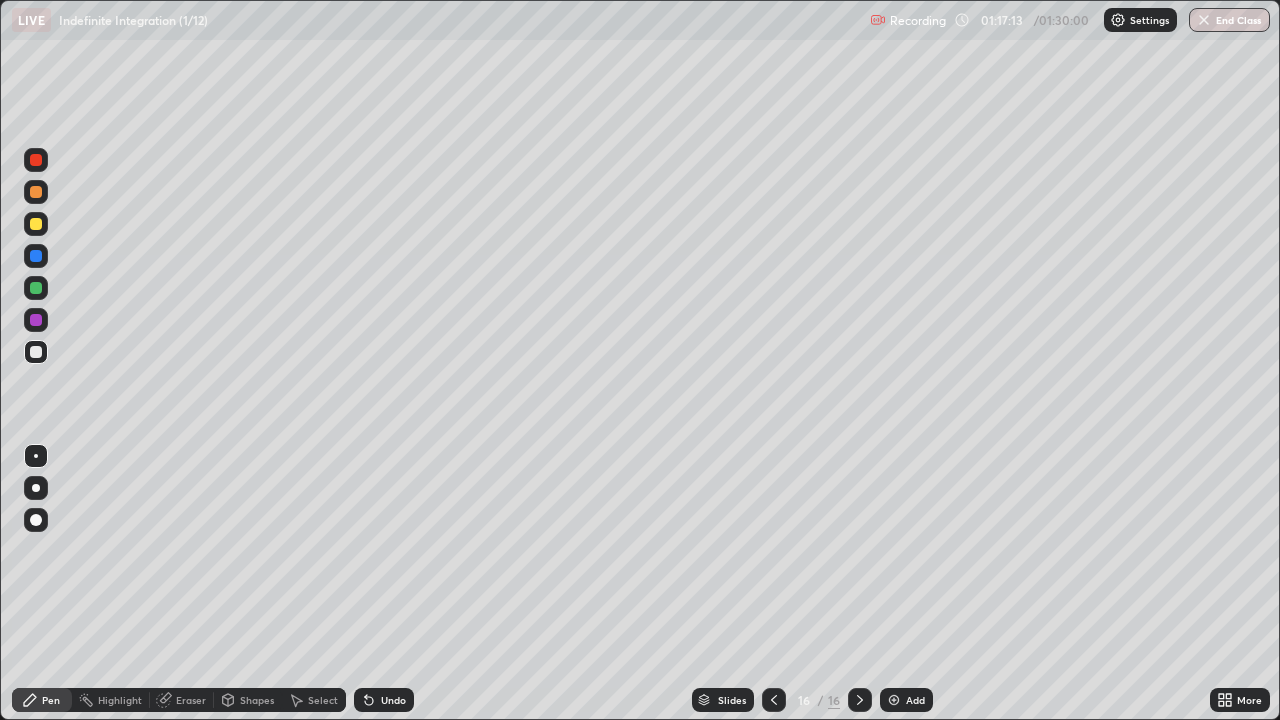 click at bounding box center (894, 700) 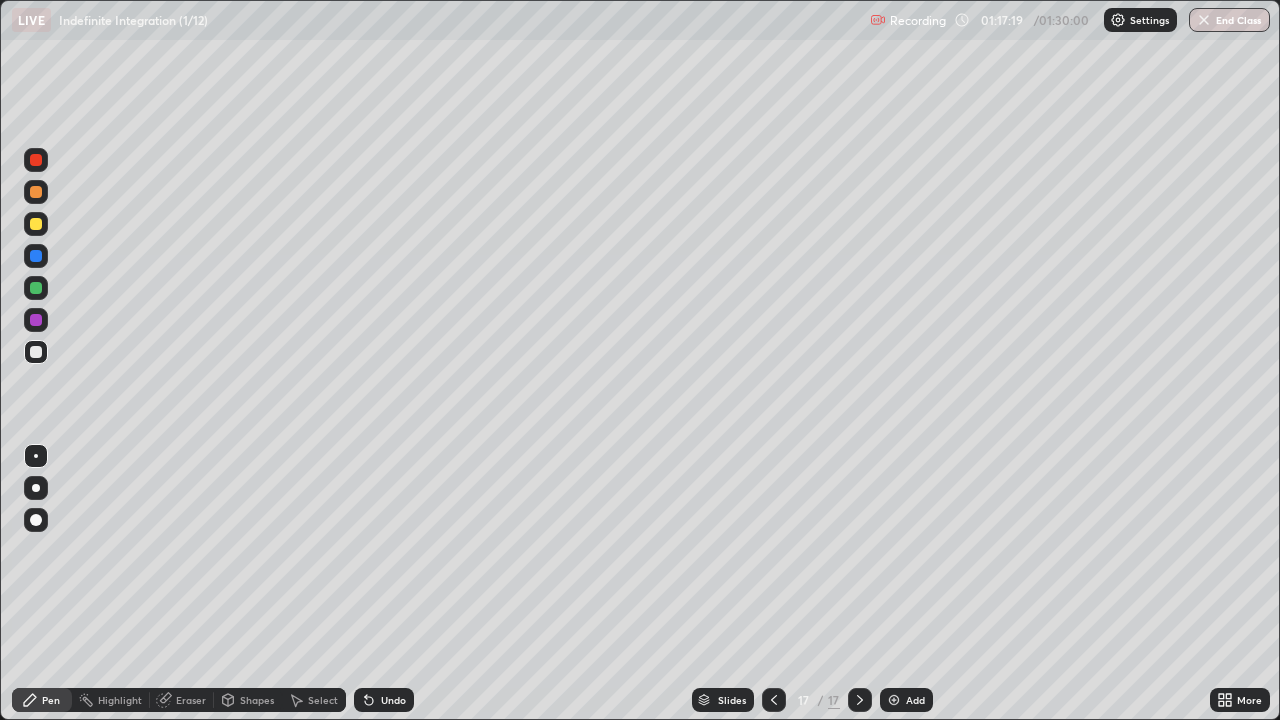click at bounding box center [36, 224] 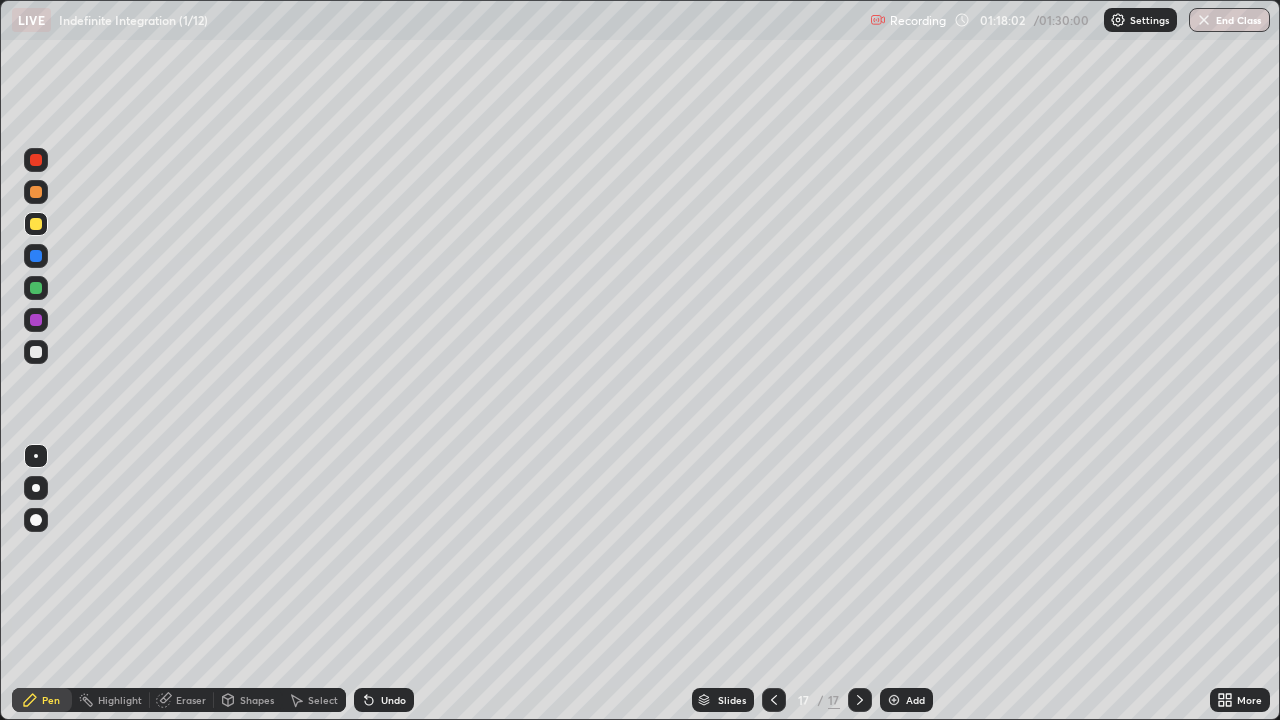click on "Eraser" at bounding box center [182, 700] 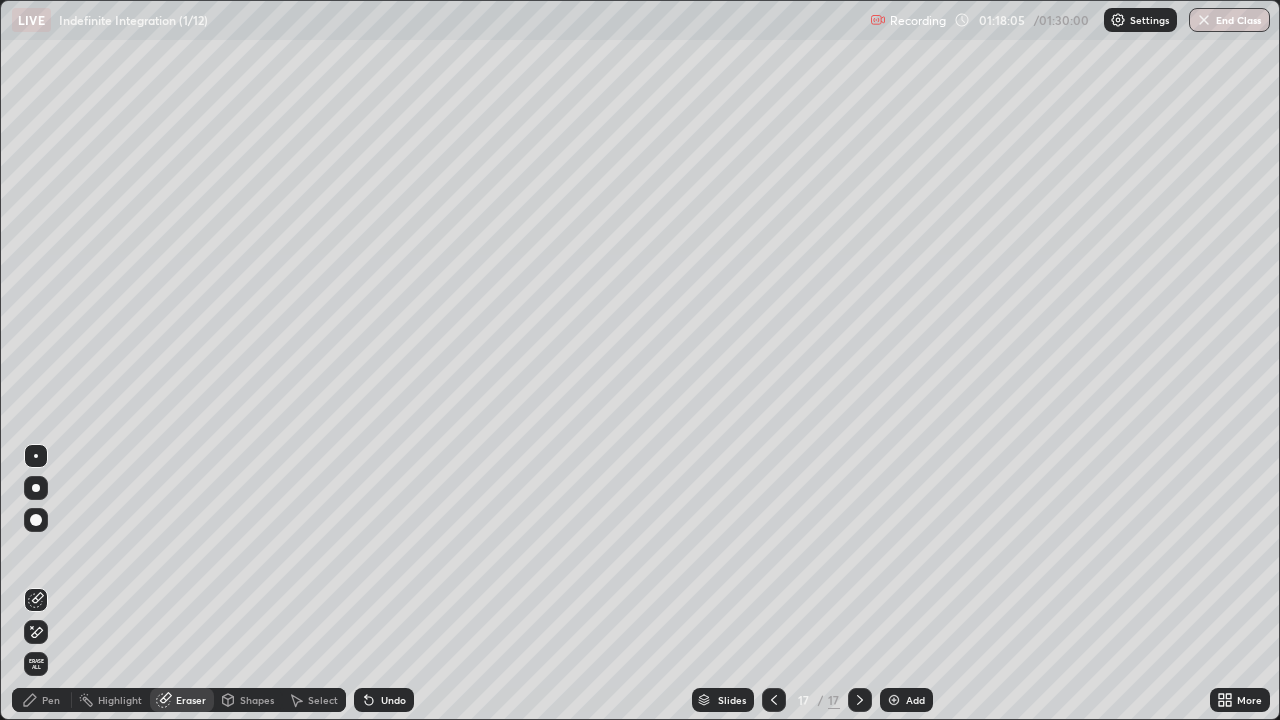 click on "Pen" at bounding box center (42, 700) 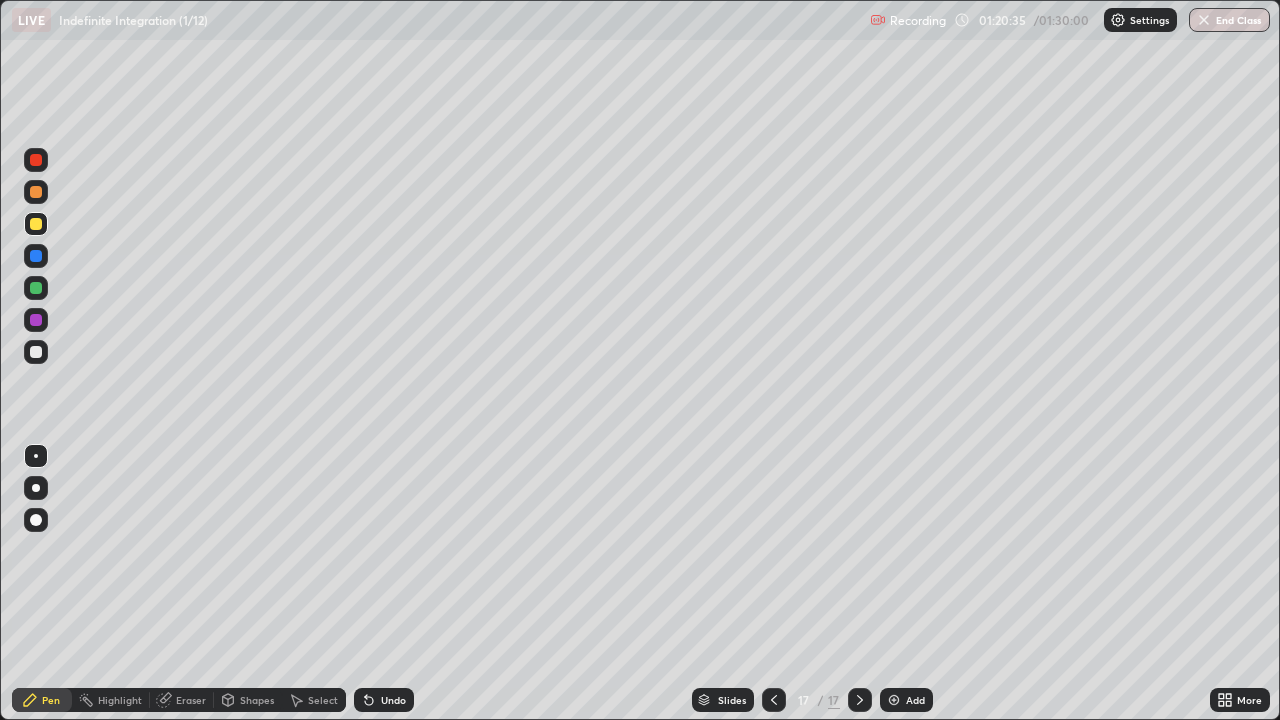 click at bounding box center (36, 288) 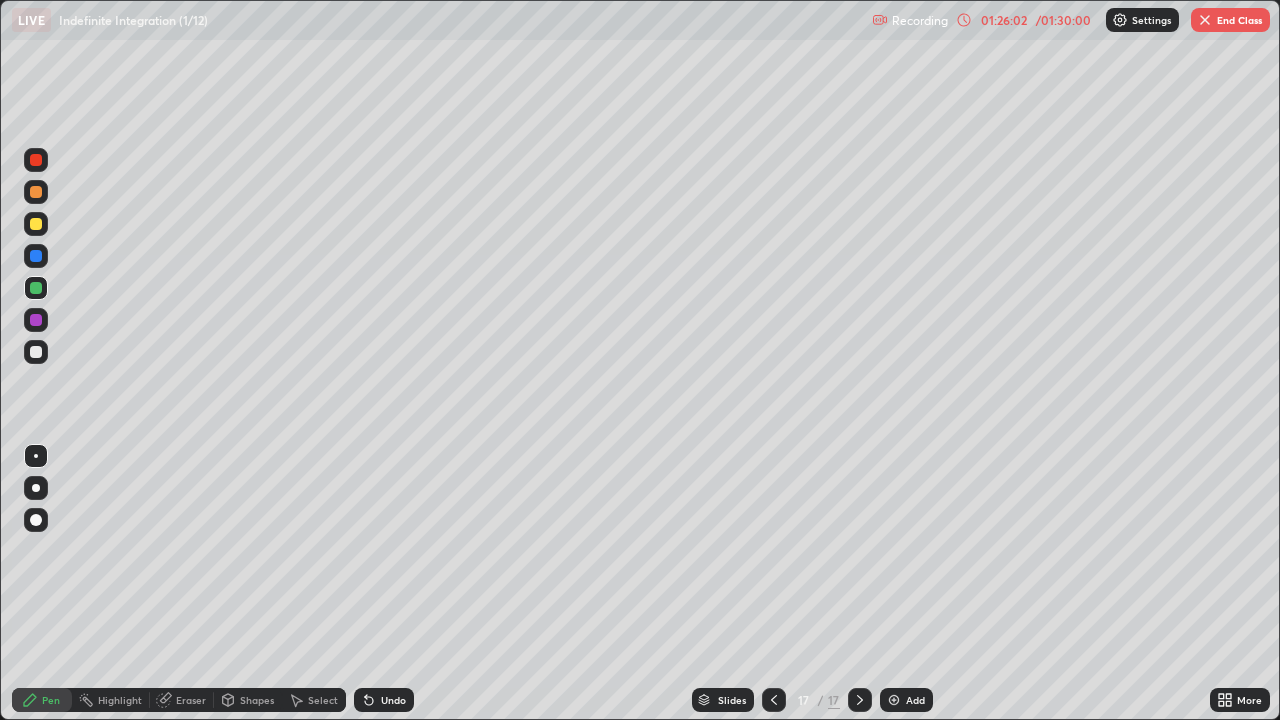 click on "End Class" at bounding box center [1230, 20] 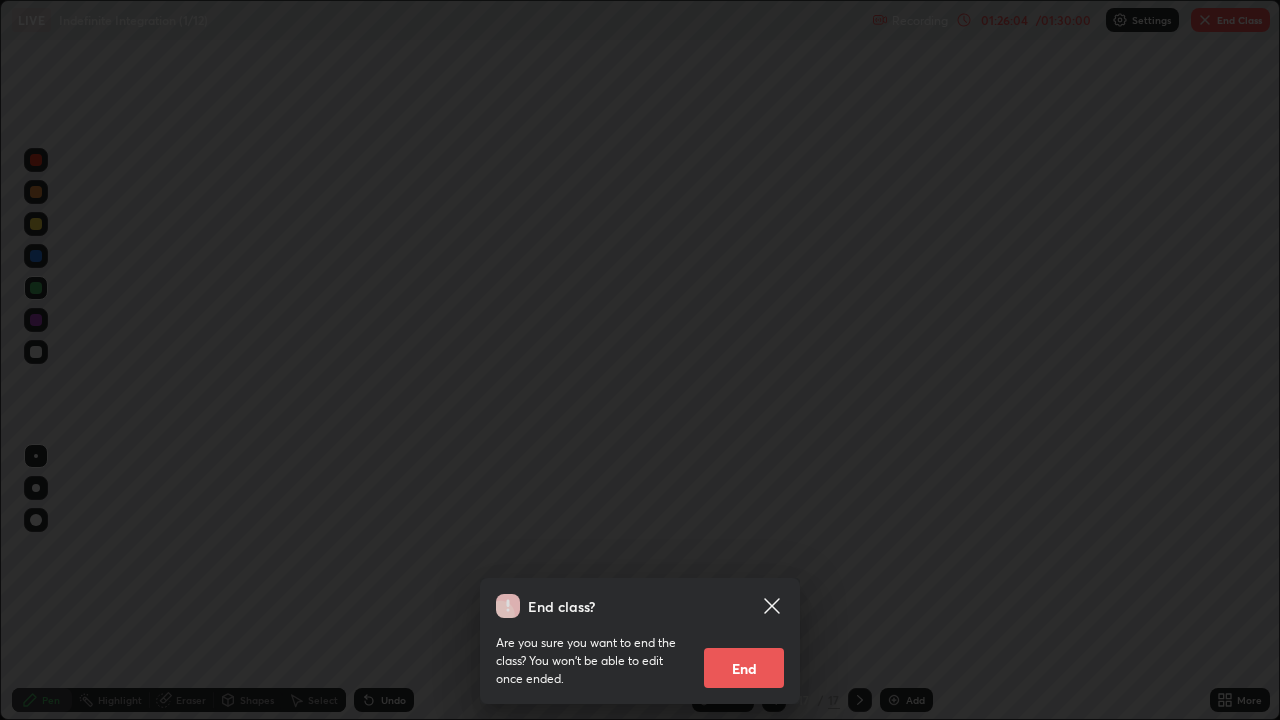 click on "End" at bounding box center (744, 668) 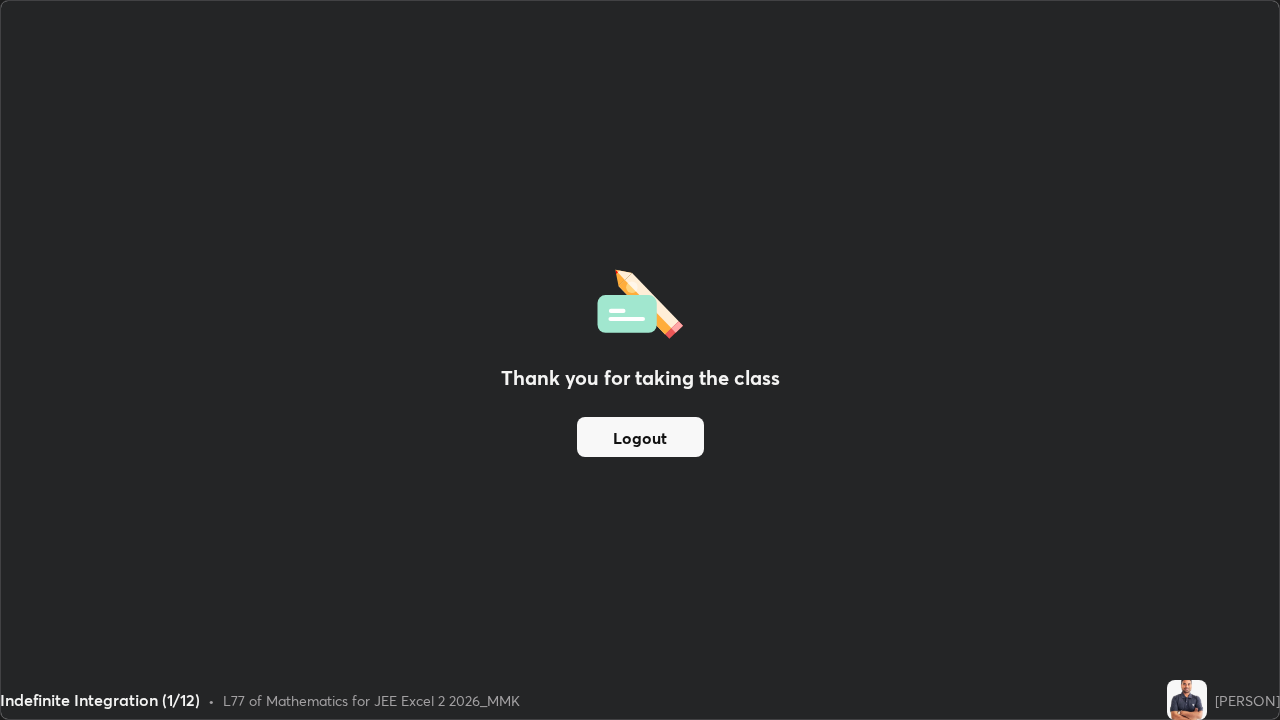 click on "Logout" at bounding box center [640, 437] 